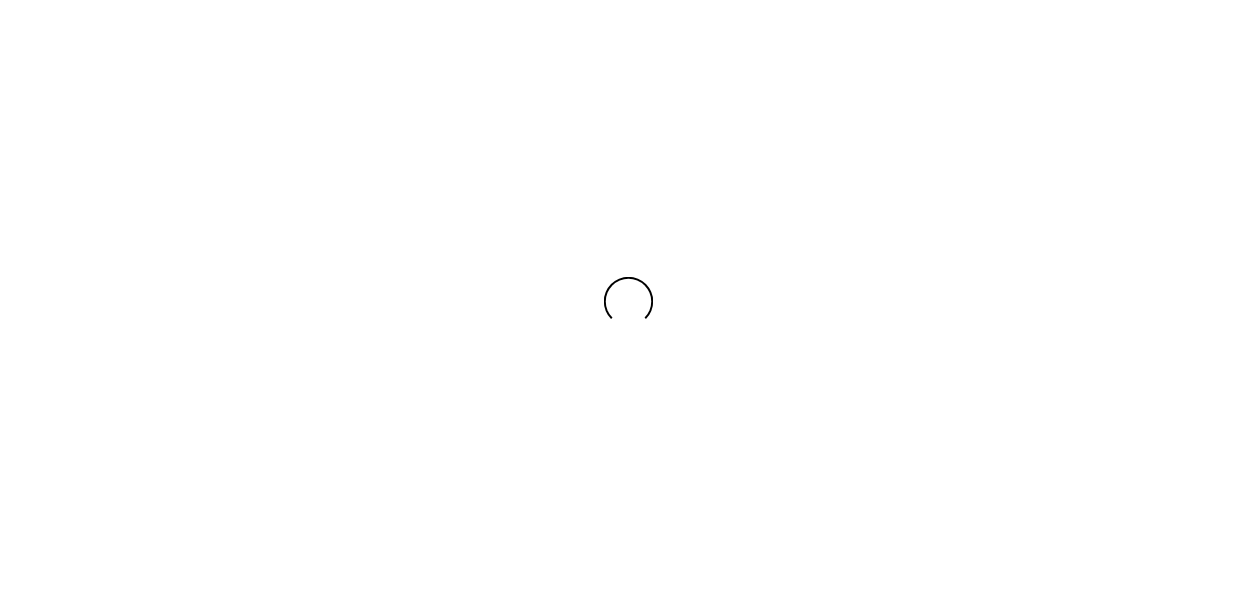 scroll, scrollTop: 0, scrollLeft: 0, axis: both 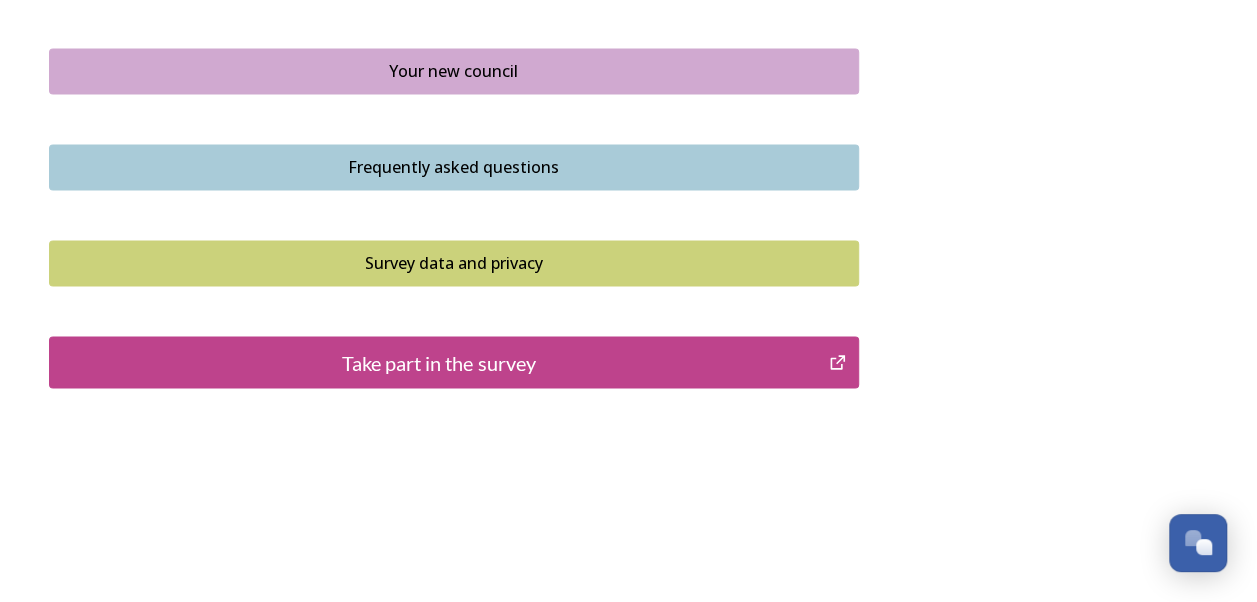 click on "Take part in the survey" at bounding box center (439, 362) 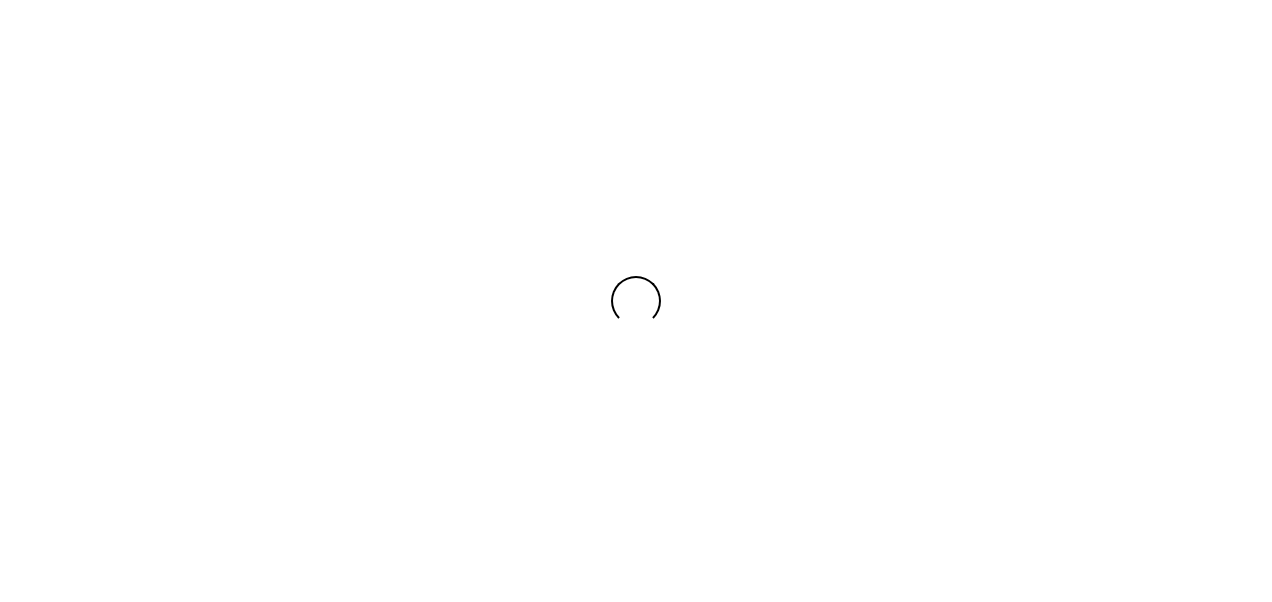 scroll, scrollTop: 0, scrollLeft: 0, axis: both 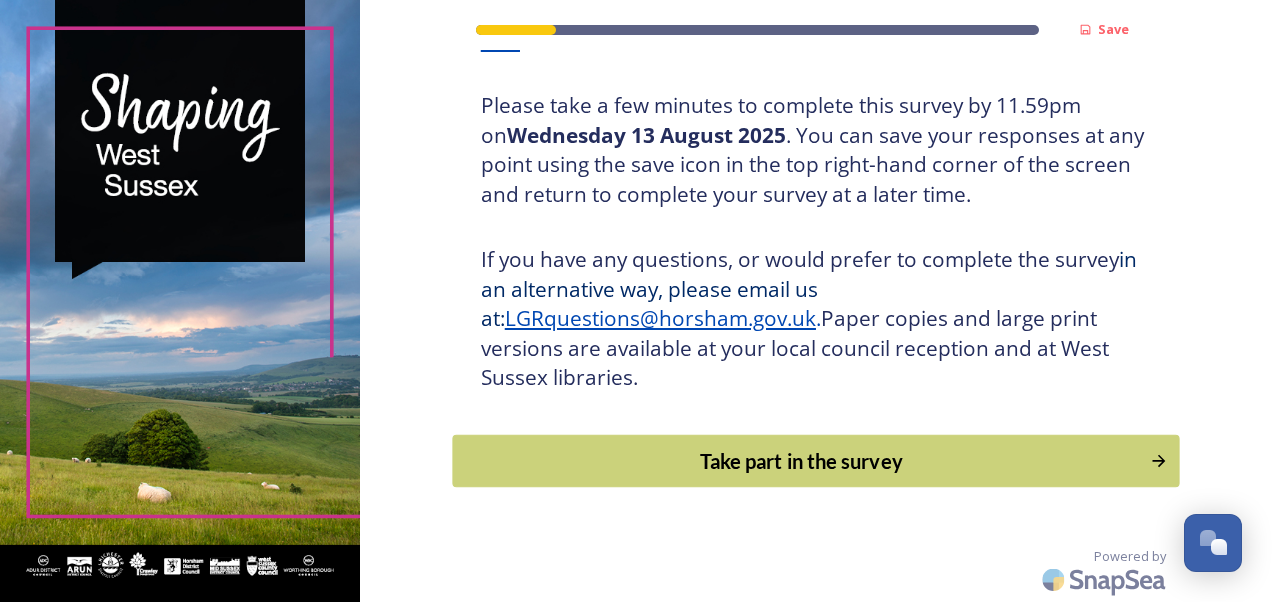 click on "Take part in the survey" at bounding box center [801, 461] 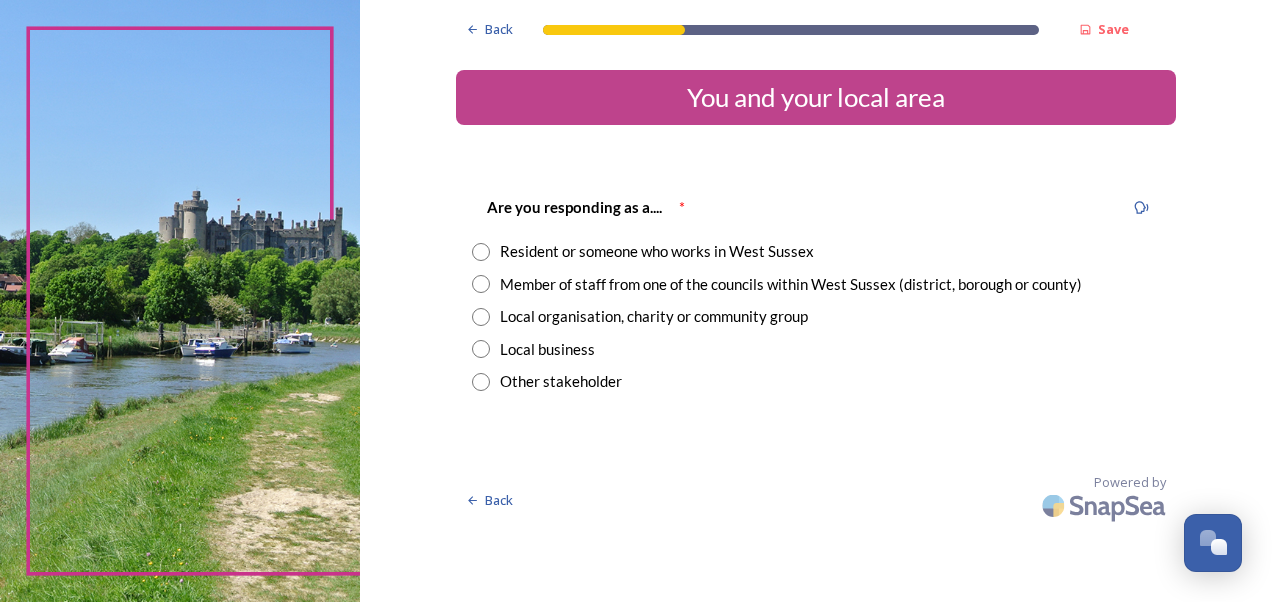 click at bounding box center (481, 252) 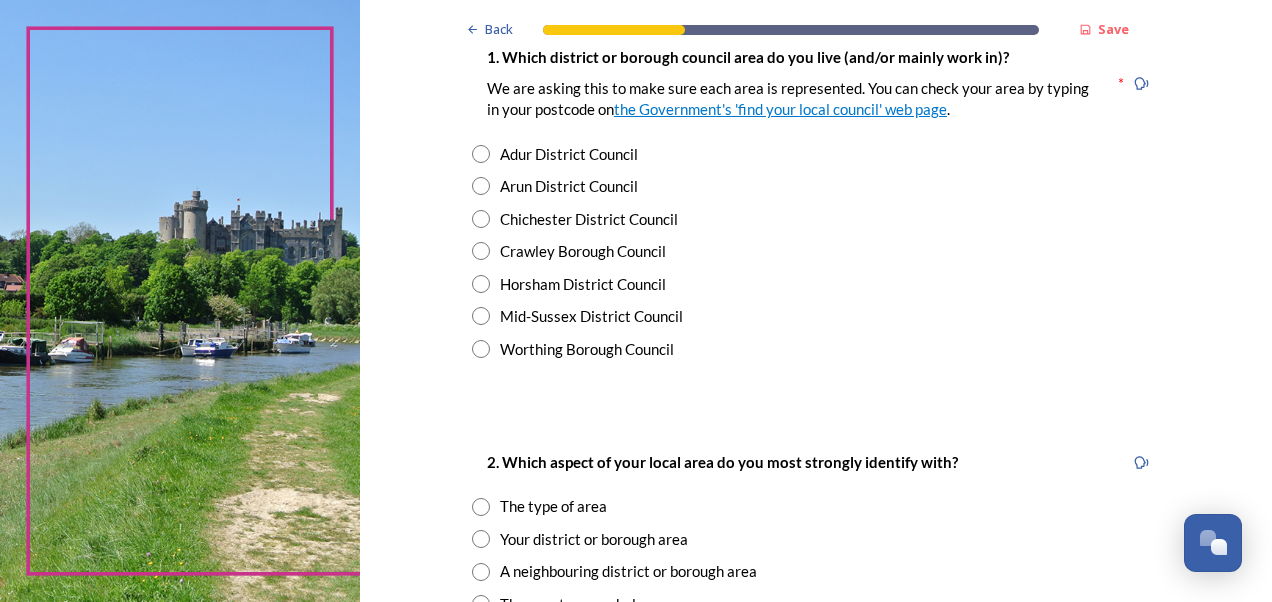 scroll, scrollTop: 440, scrollLeft: 0, axis: vertical 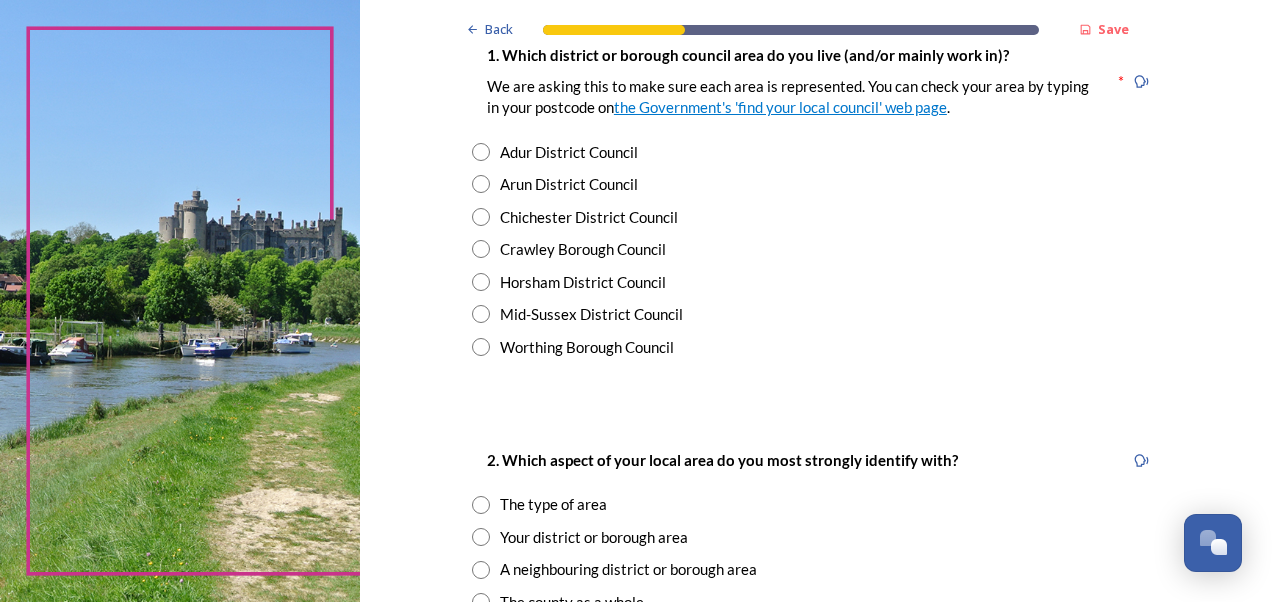 click at bounding box center (481, 347) 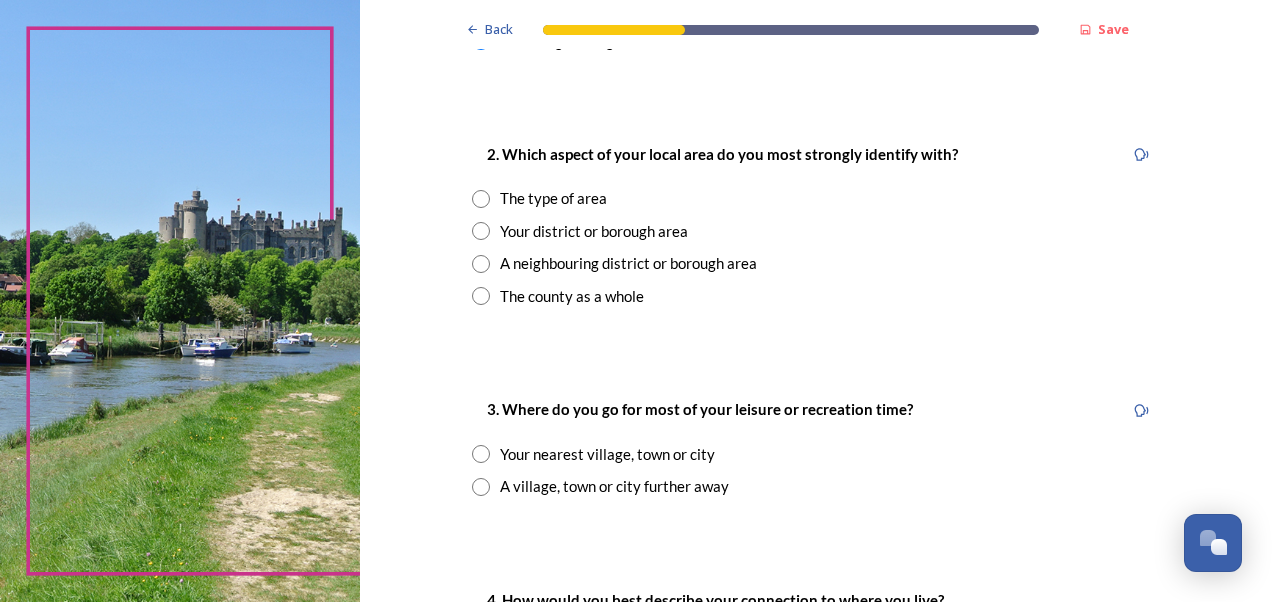 scroll, scrollTop: 760, scrollLeft: 0, axis: vertical 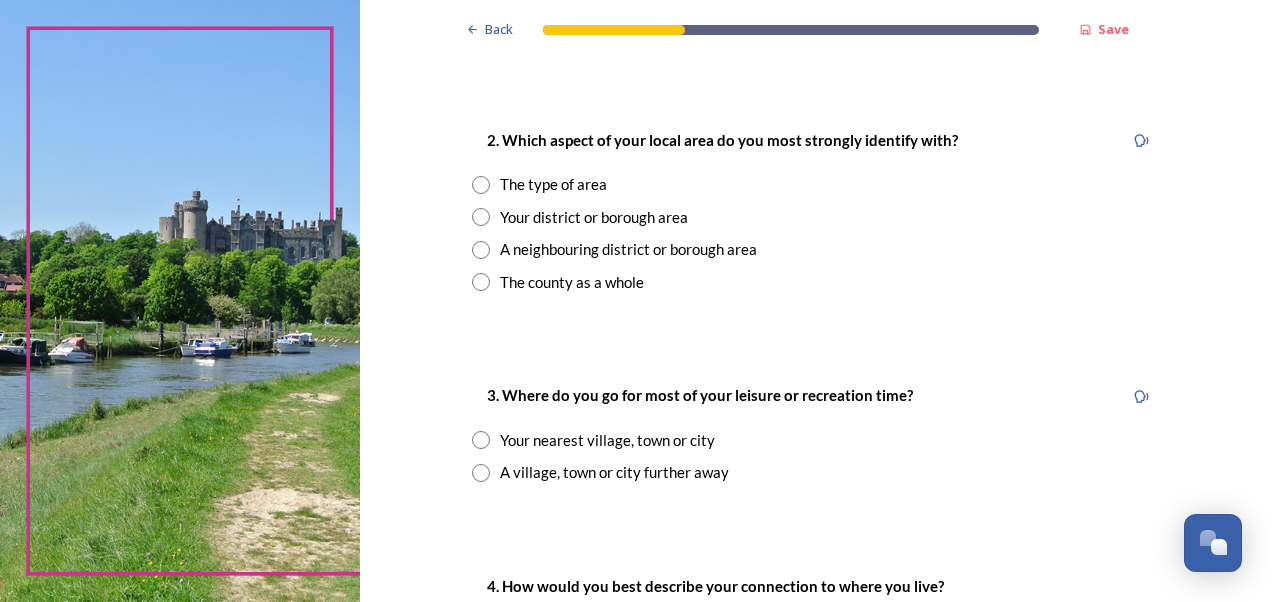 click at bounding box center (481, 185) 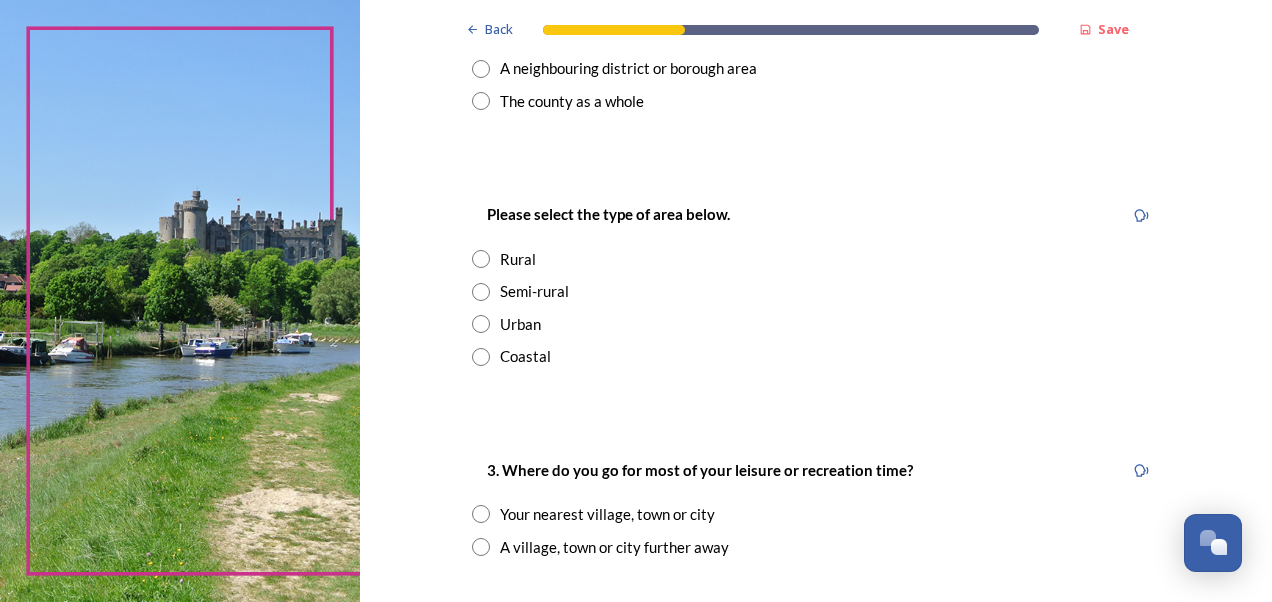scroll, scrollTop: 1007, scrollLeft: 0, axis: vertical 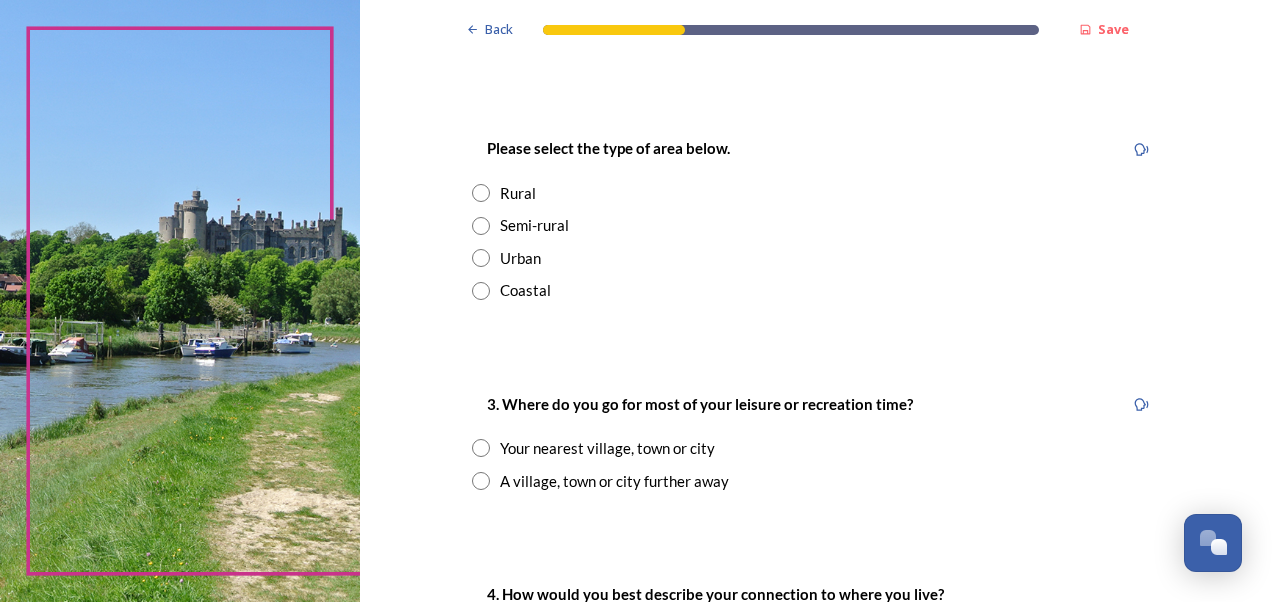 click at bounding box center [481, 291] 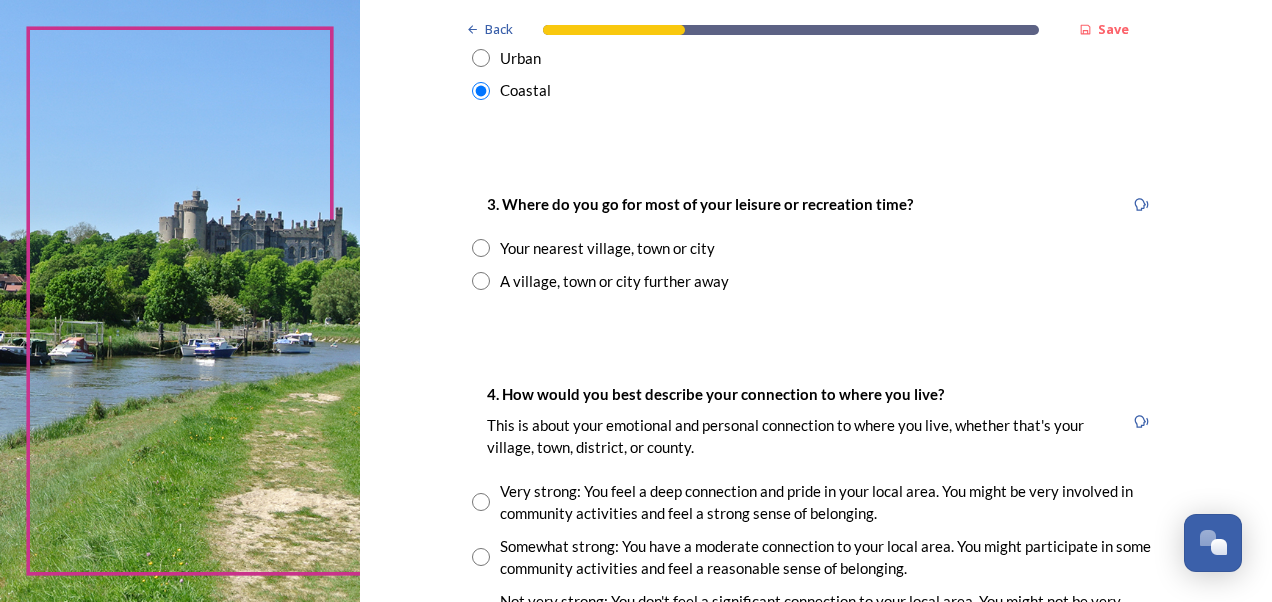 scroll, scrollTop: 1247, scrollLeft: 0, axis: vertical 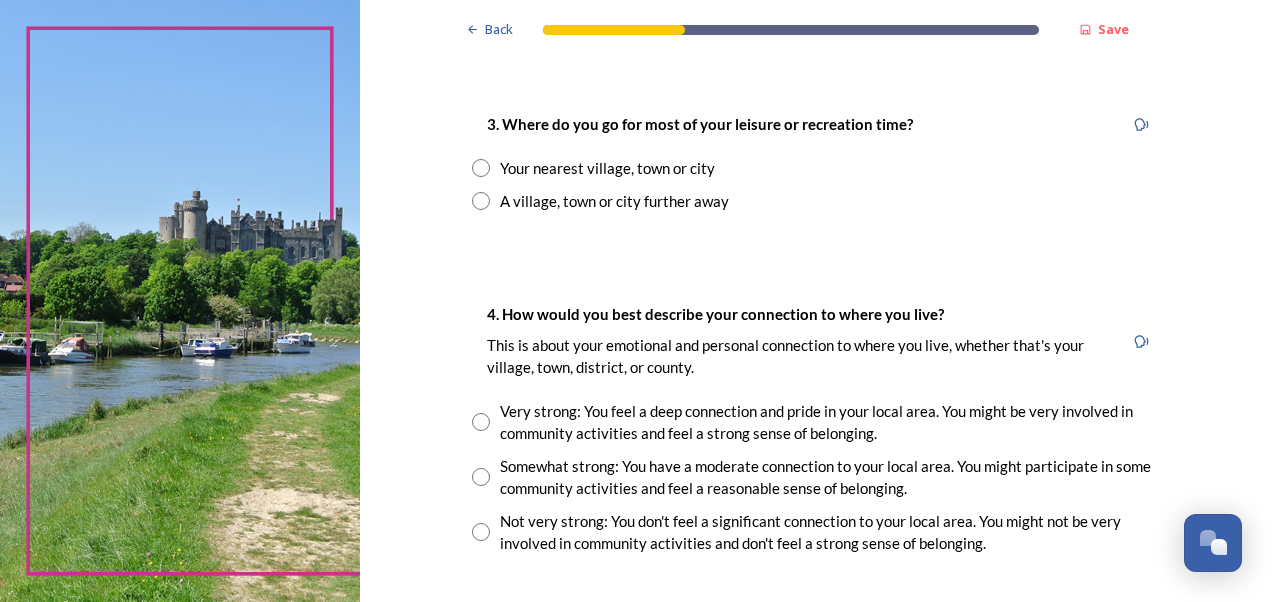click at bounding box center [481, 168] 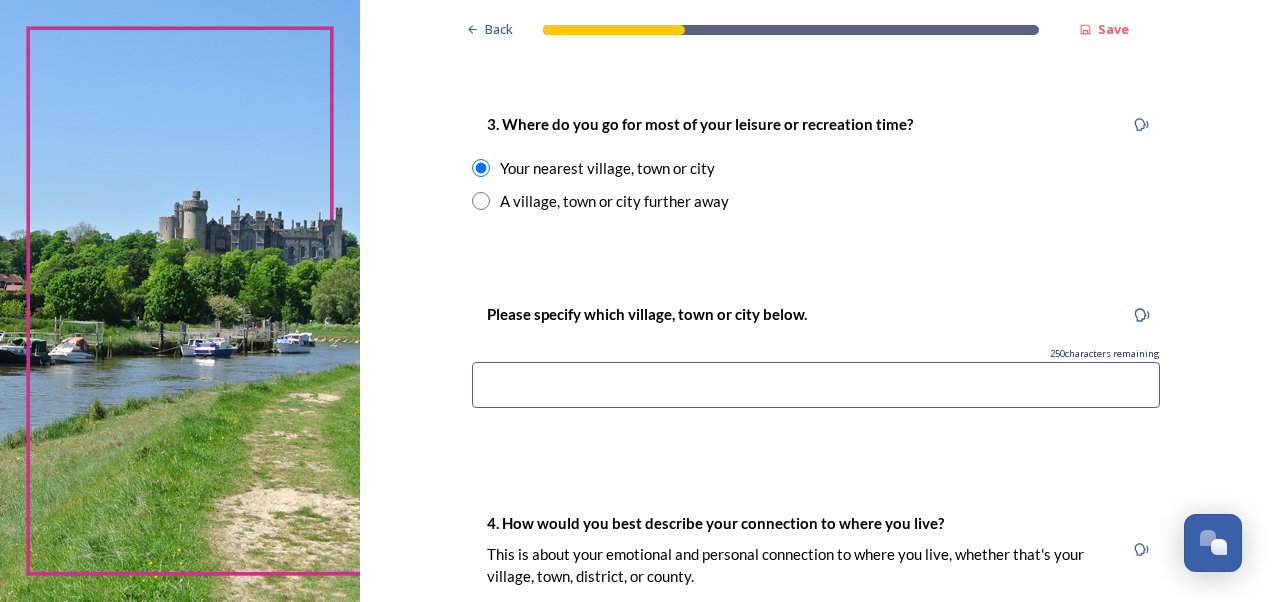 click at bounding box center [816, 385] 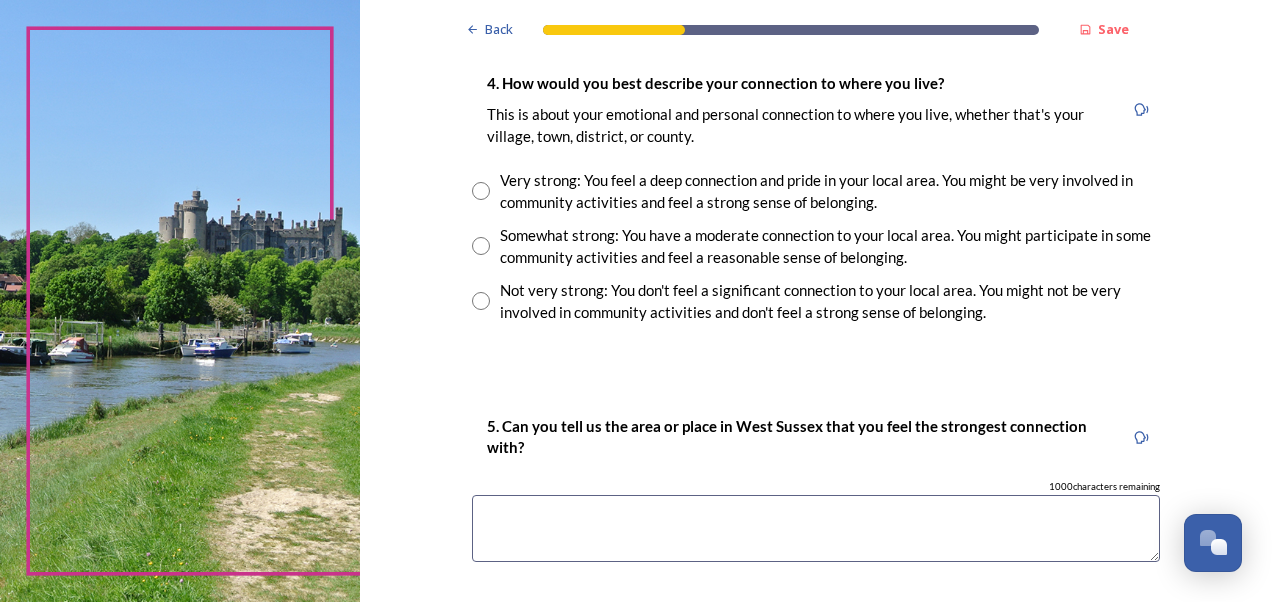 scroll, scrollTop: 1687, scrollLeft: 0, axis: vertical 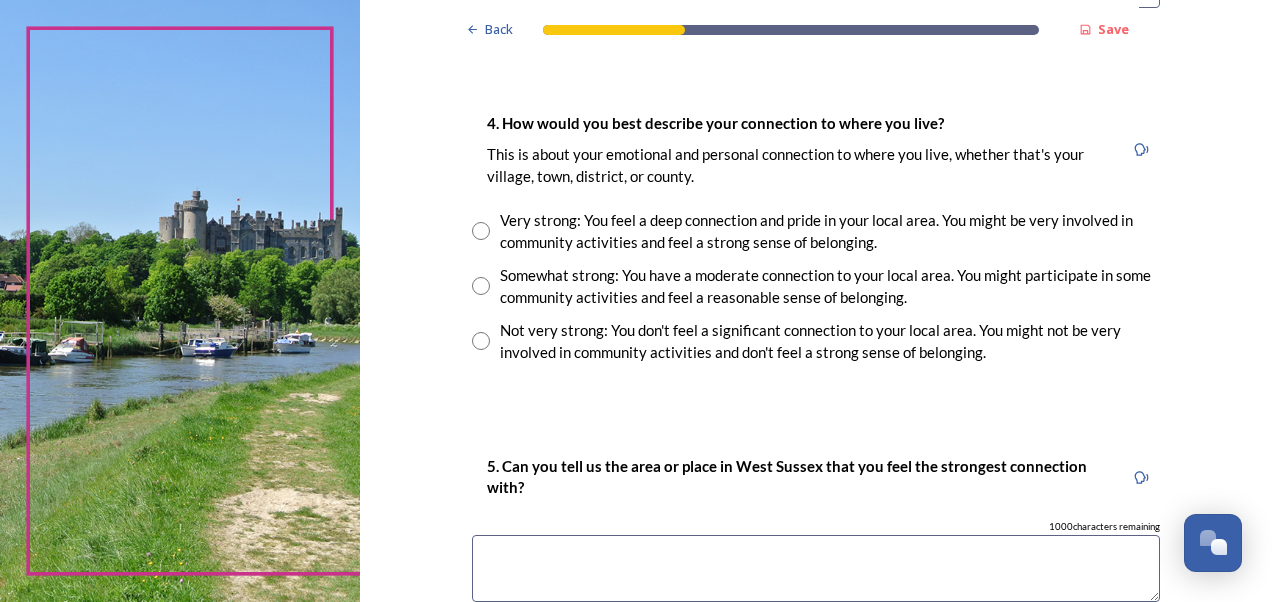 type on "Worthing" 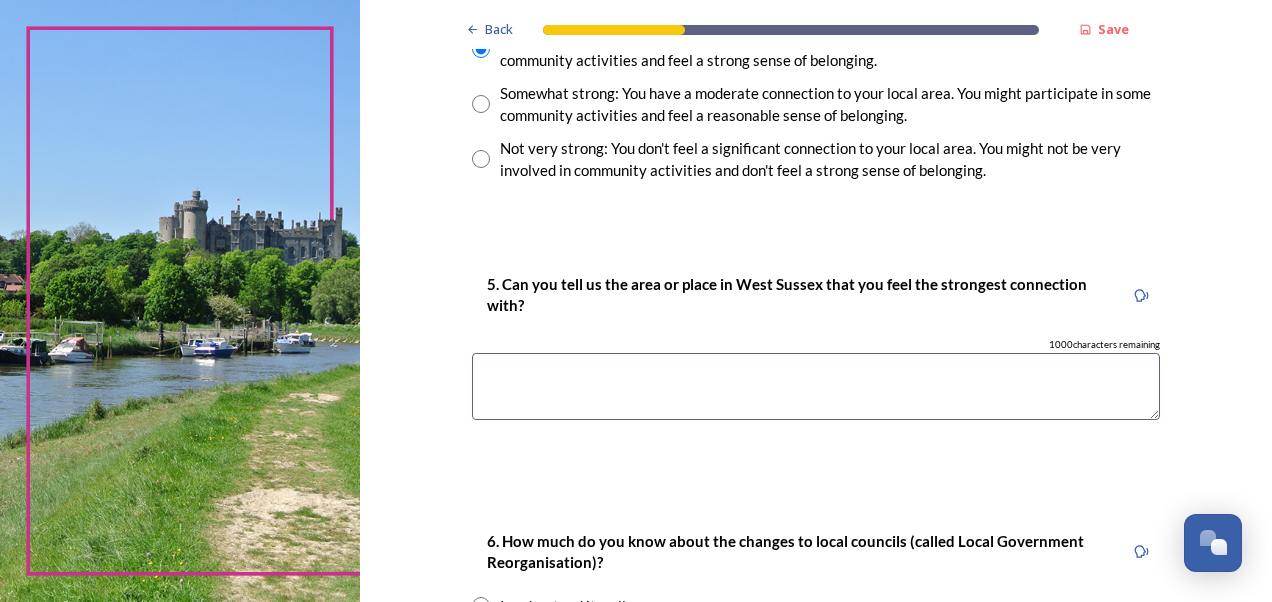 scroll, scrollTop: 1887, scrollLeft: 0, axis: vertical 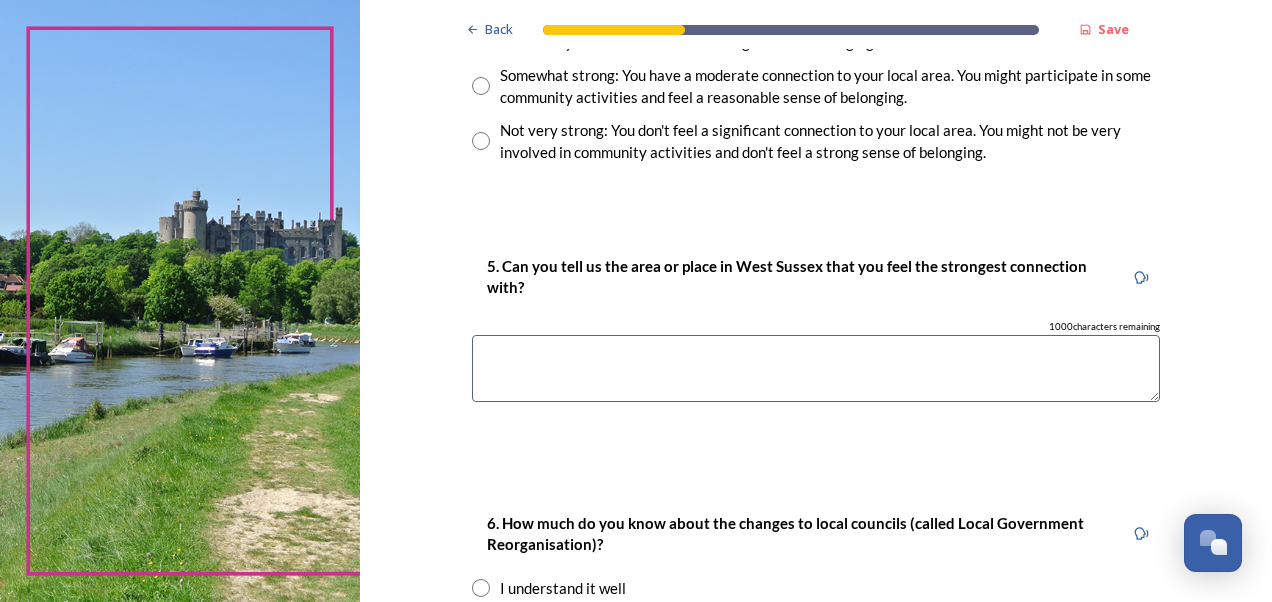 click at bounding box center [816, 368] 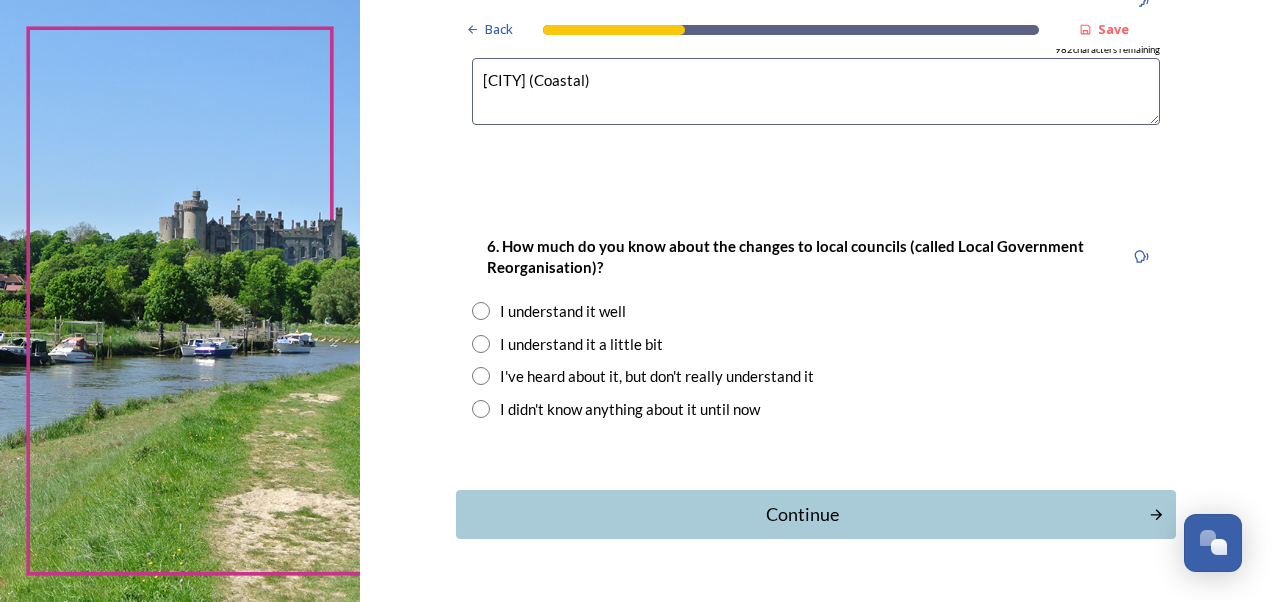 scroll, scrollTop: 2171, scrollLeft: 0, axis: vertical 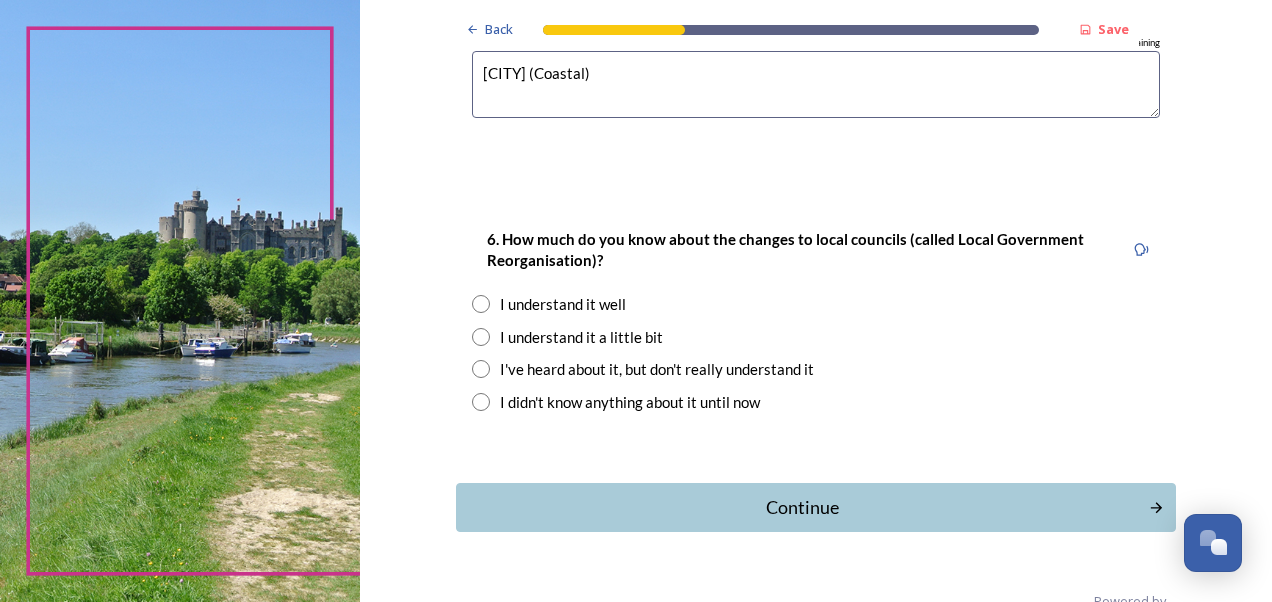 type on "[CITY] (Coastal)" 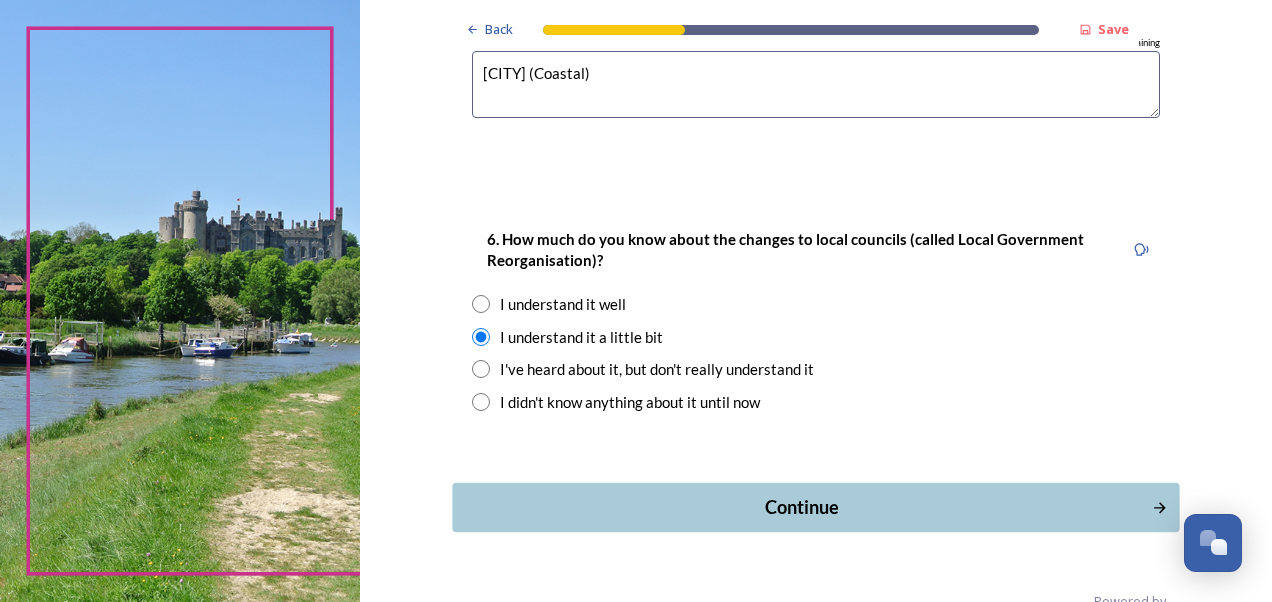 click on "Continue" at bounding box center (801, 507) 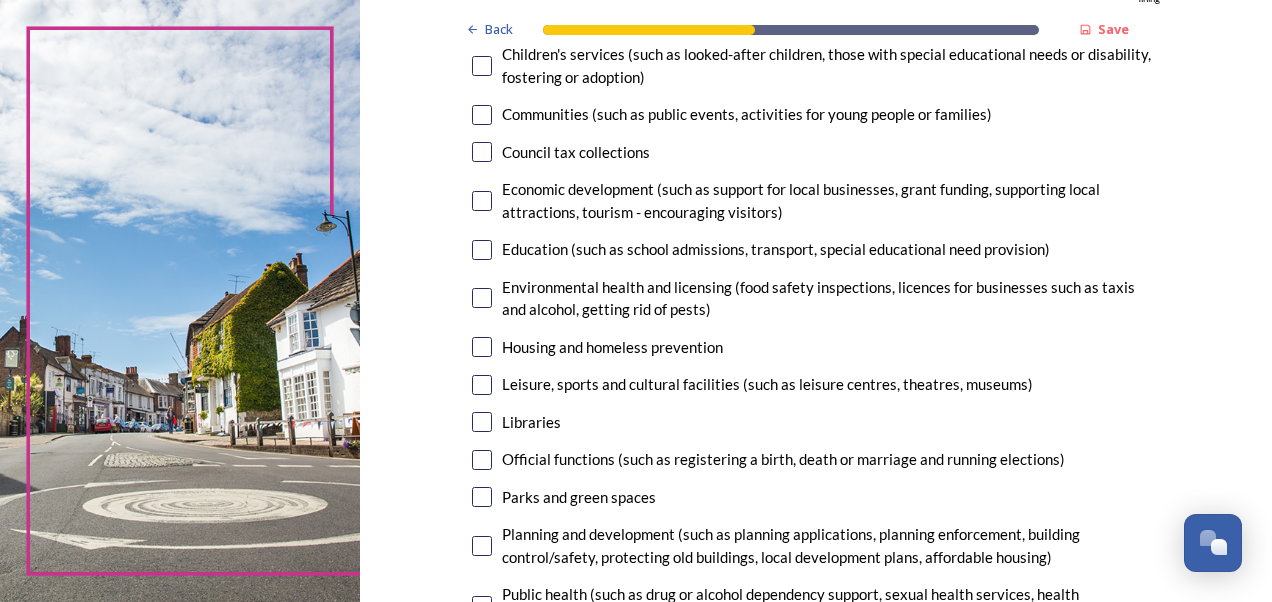 scroll, scrollTop: 320, scrollLeft: 0, axis: vertical 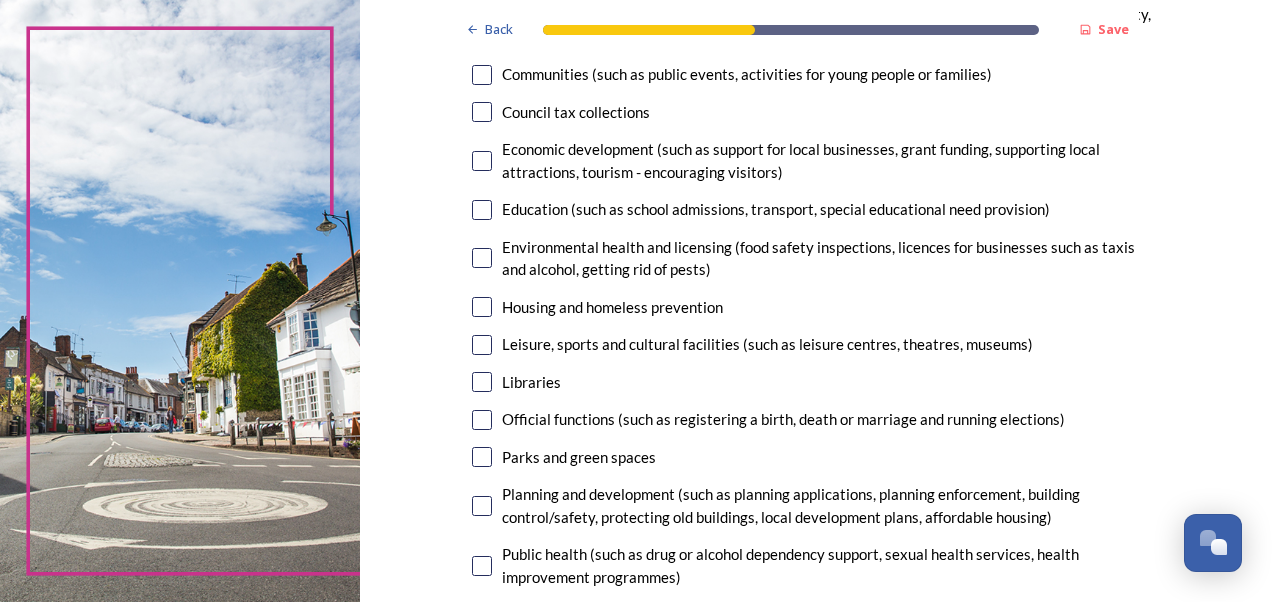 click at bounding box center (482, 382) 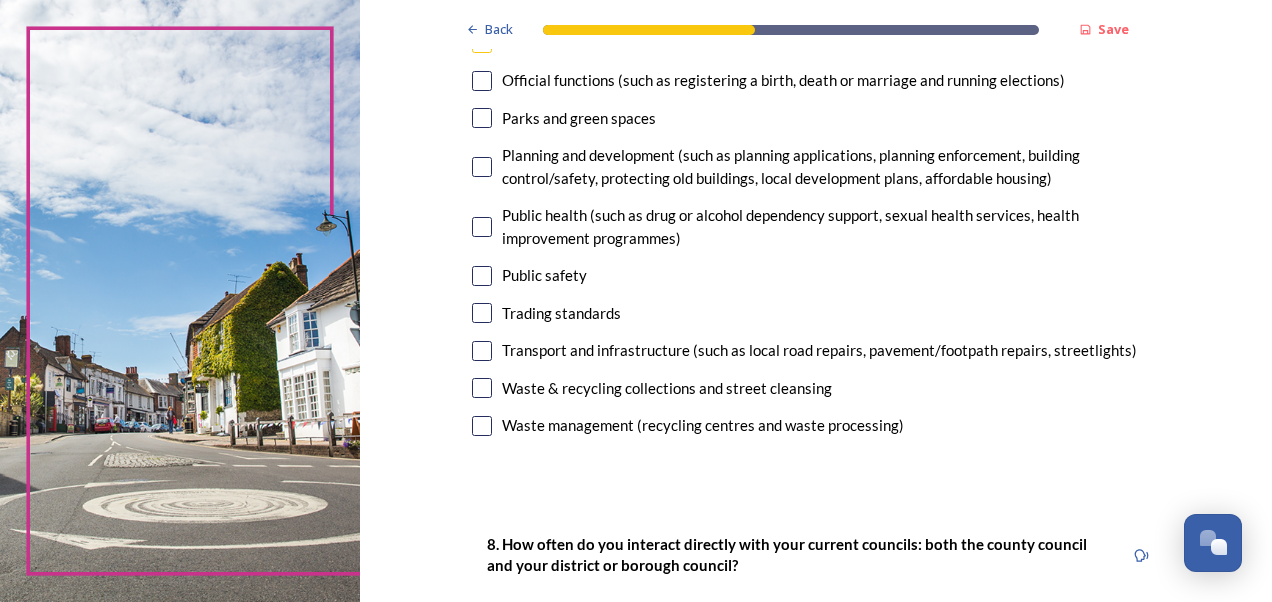 scroll, scrollTop: 720, scrollLeft: 0, axis: vertical 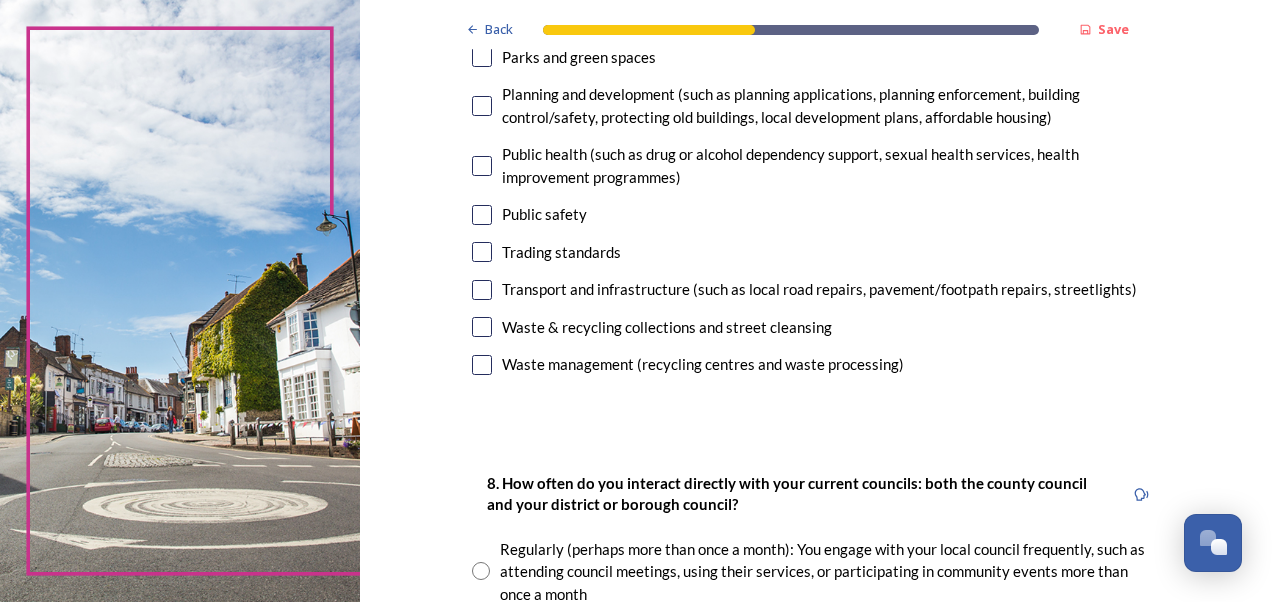 click at bounding box center [482, 365] 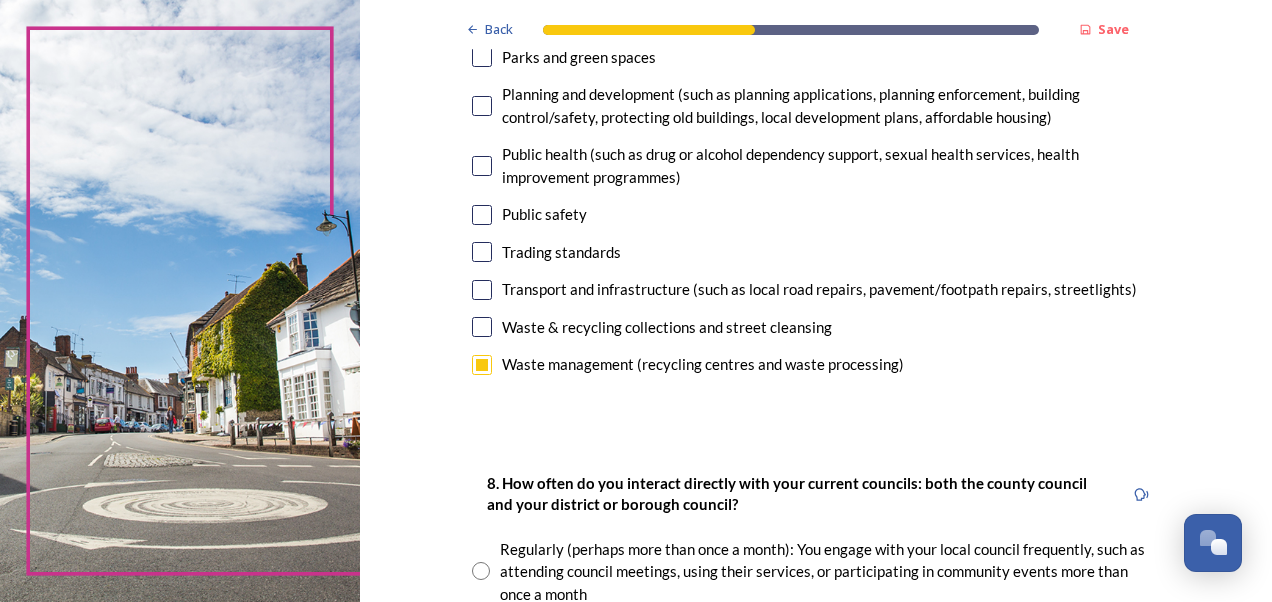 click at bounding box center (482, 327) 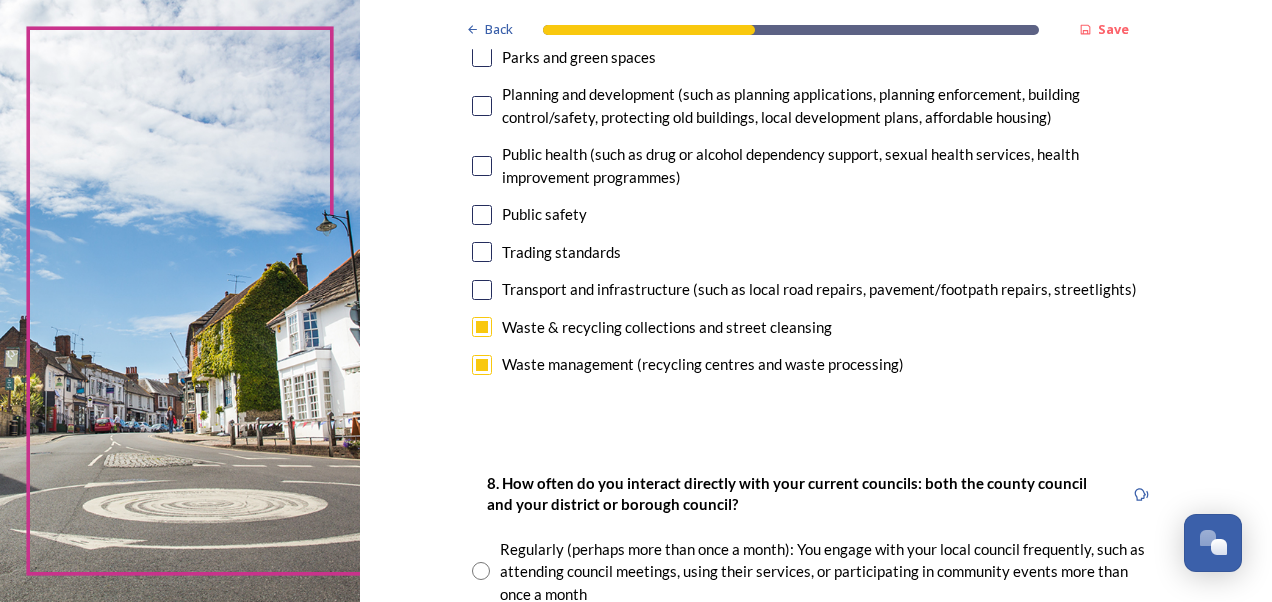 click at bounding box center (482, 290) 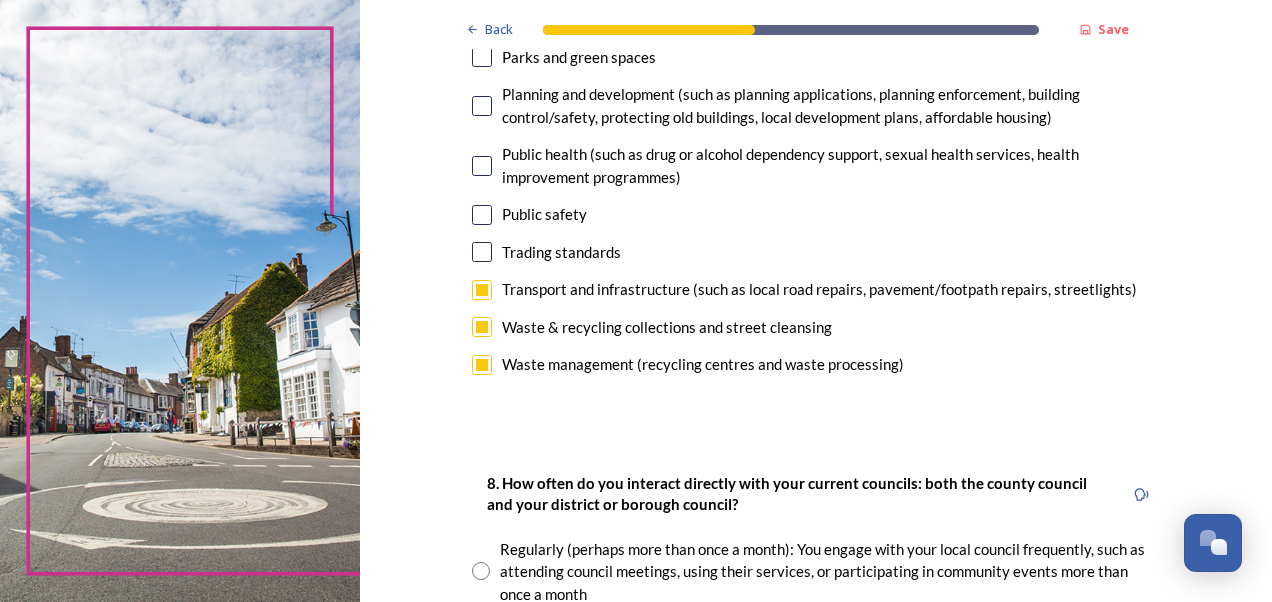 click at bounding box center [482, 215] 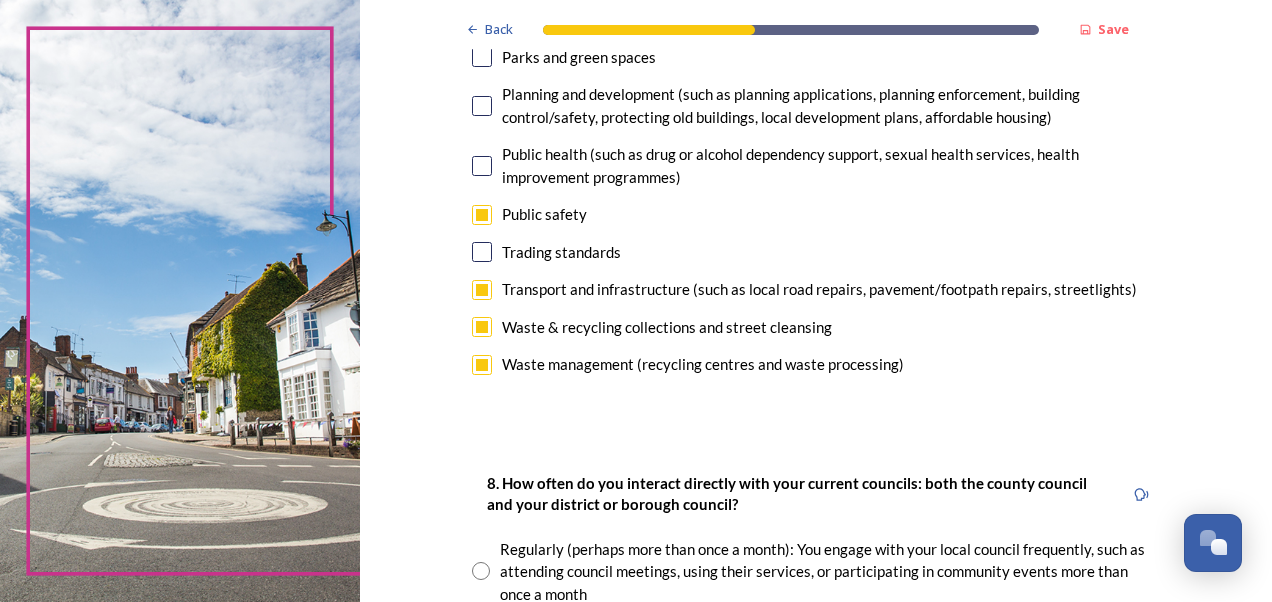 click at bounding box center [482, 166] 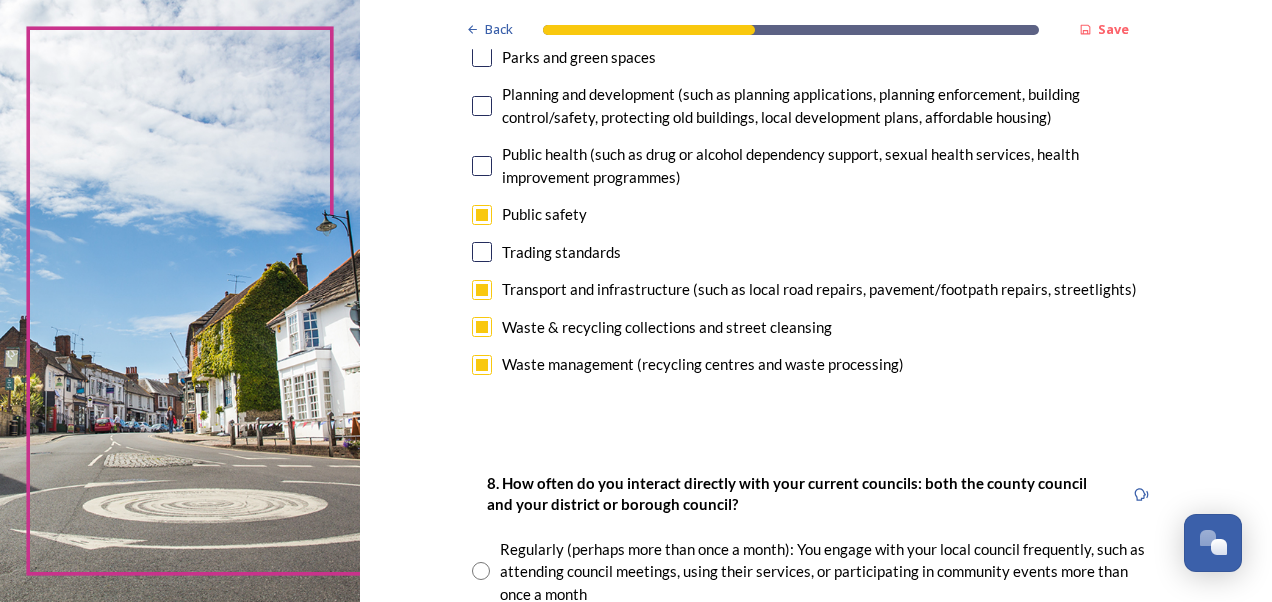 click at bounding box center (482, 106) 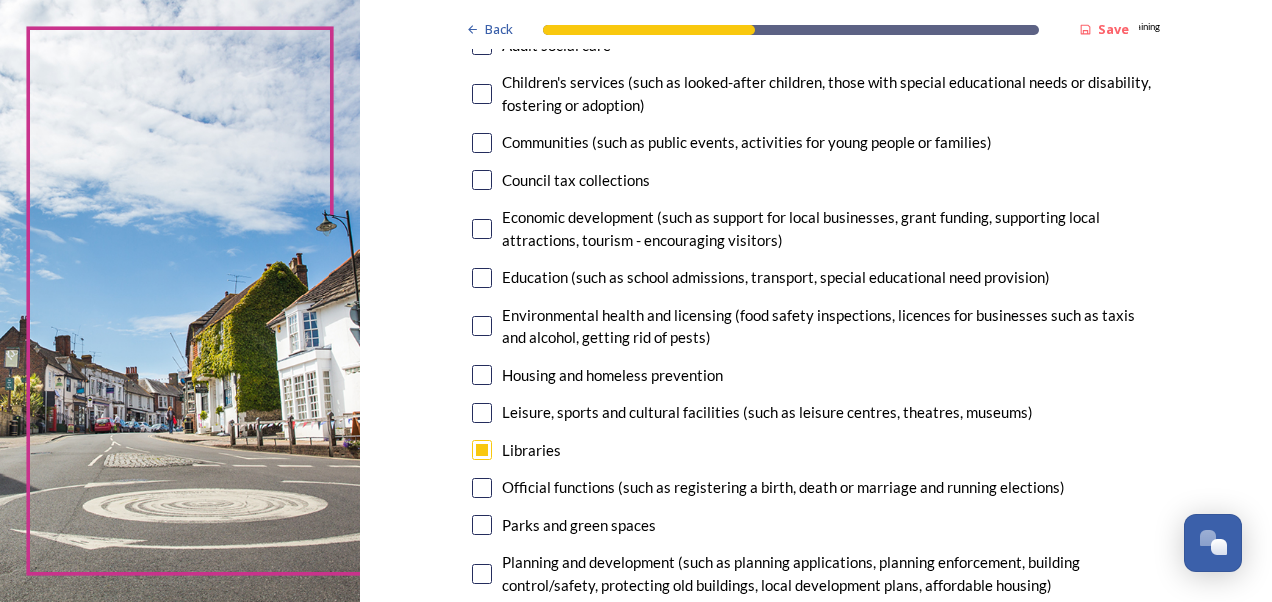 scroll, scrollTop: 267, scrollLeft: 0, axis: vertical 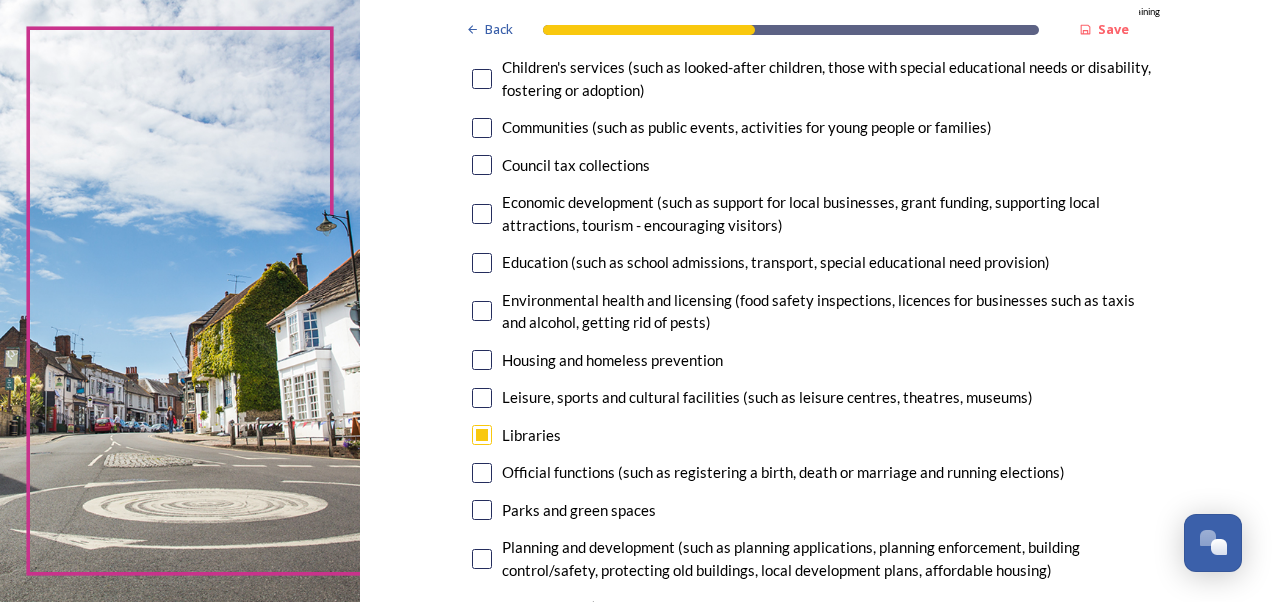 click at bounding box center (482, 128) 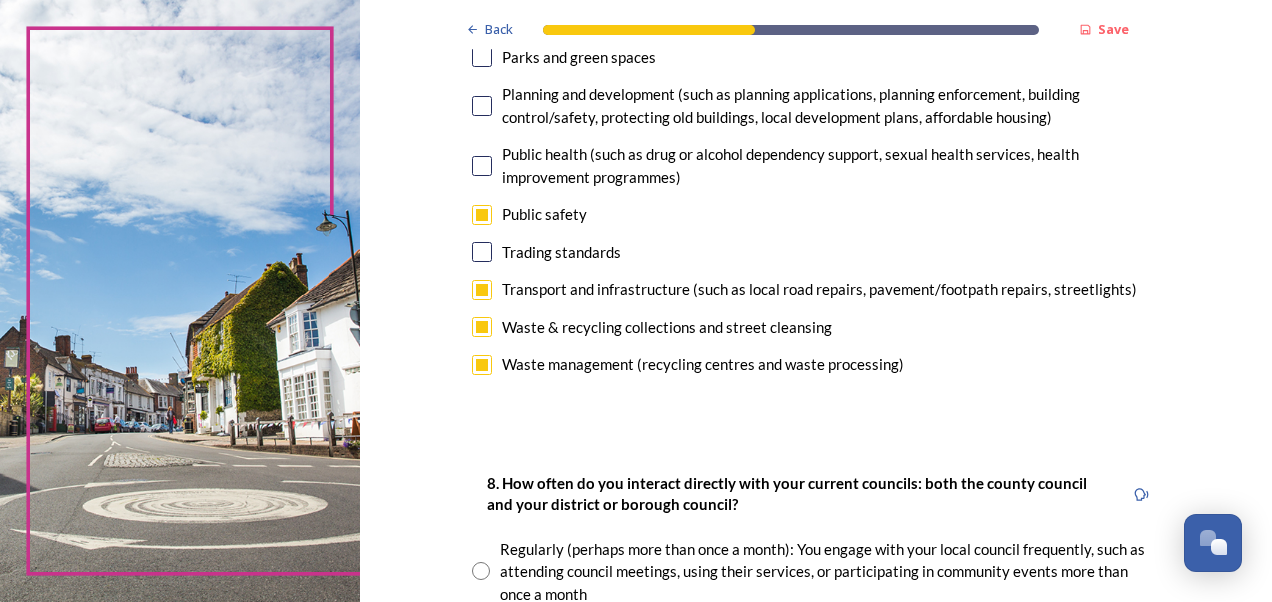 scroll, scrollTop: 753, scrollLeft: 0, axis: vertical 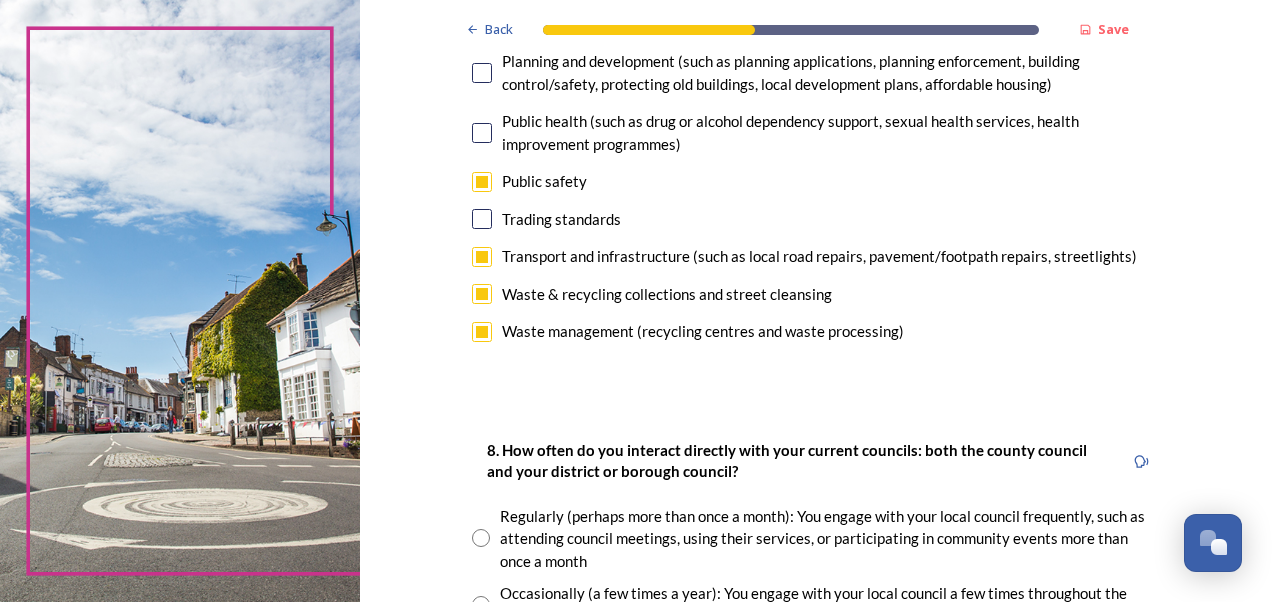 click at bounding box center [482, 332] 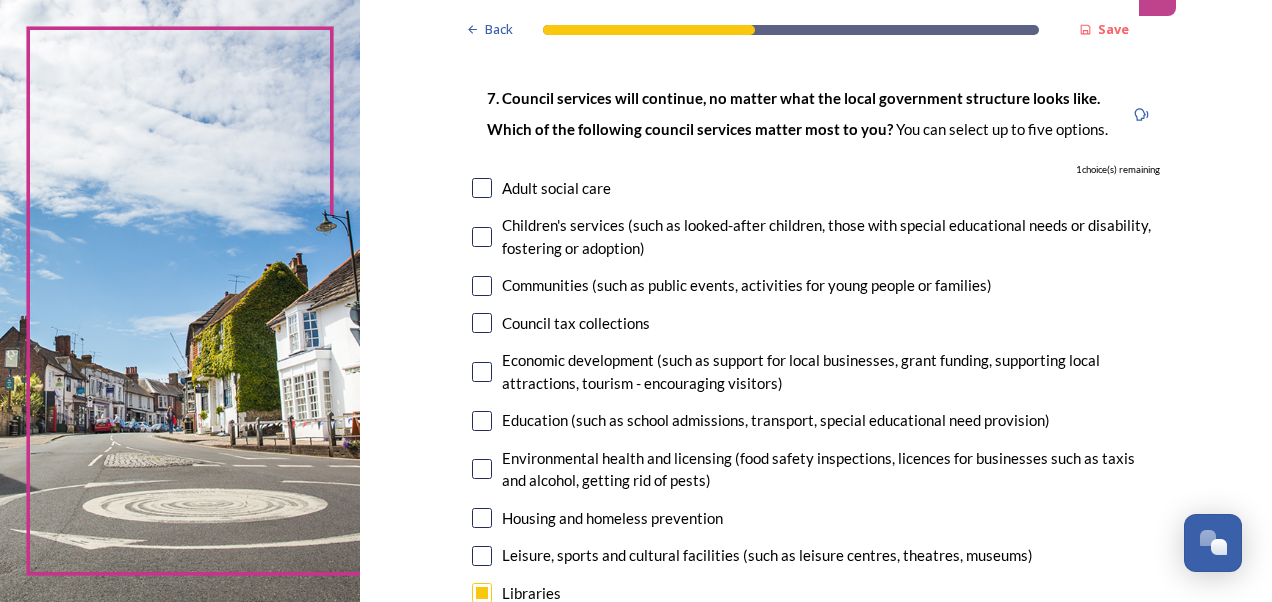 scroll, scrollTop: 76, scrollLeft: 0, axis: vertical 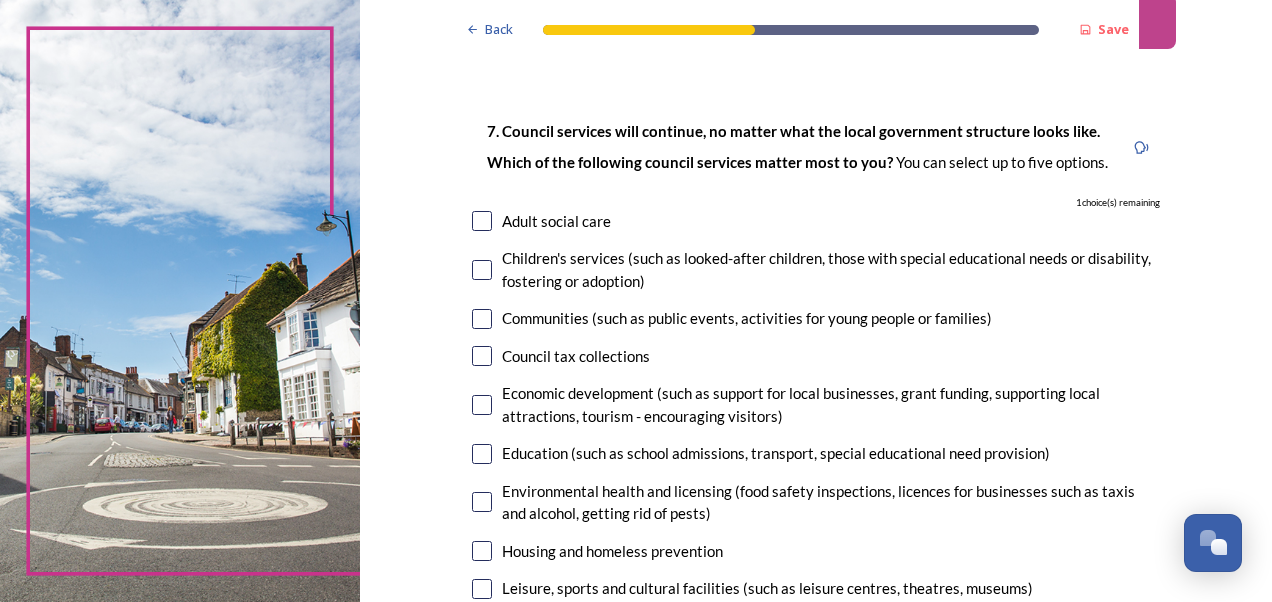 click at bounding box center [482, 221] 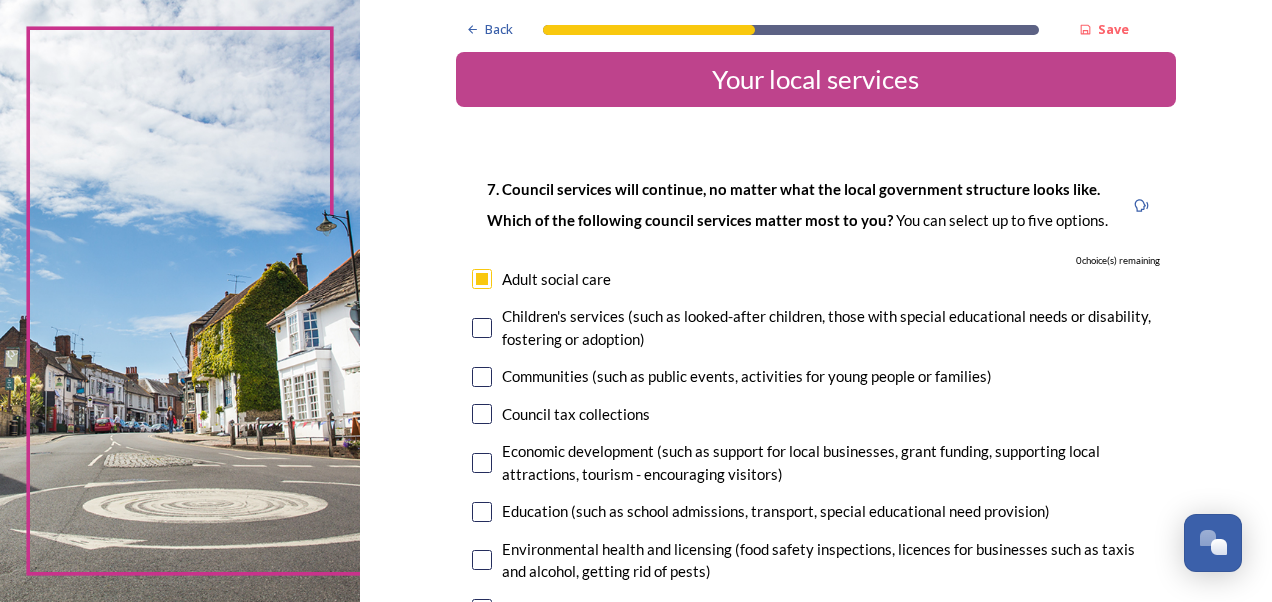 scroll, scrollTop: 15, scrollLeft: 0, axis: vertical 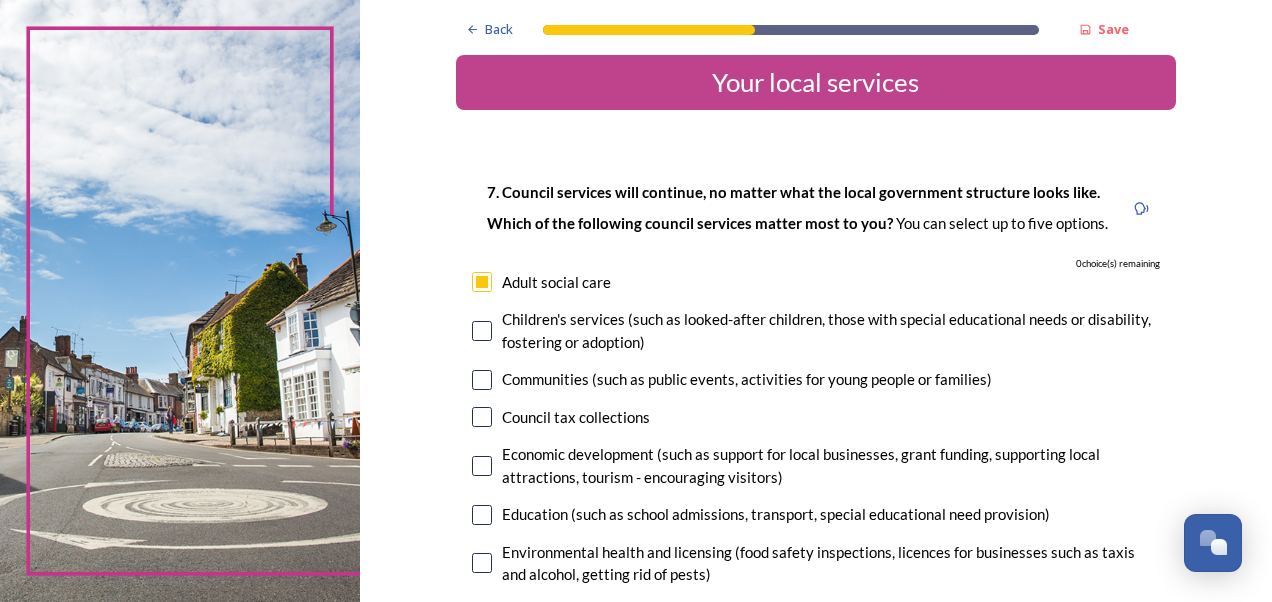 click at bounding box center (482, 380) 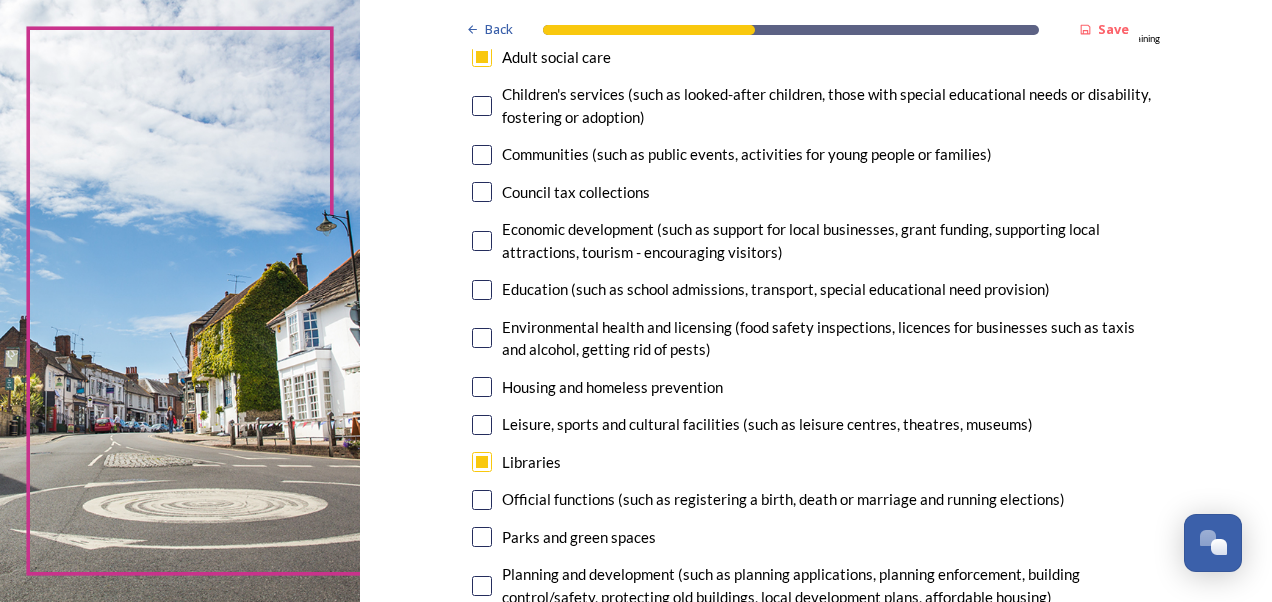 scroll, scrollTop: 382, scrollLeft: 0, axis: vertical 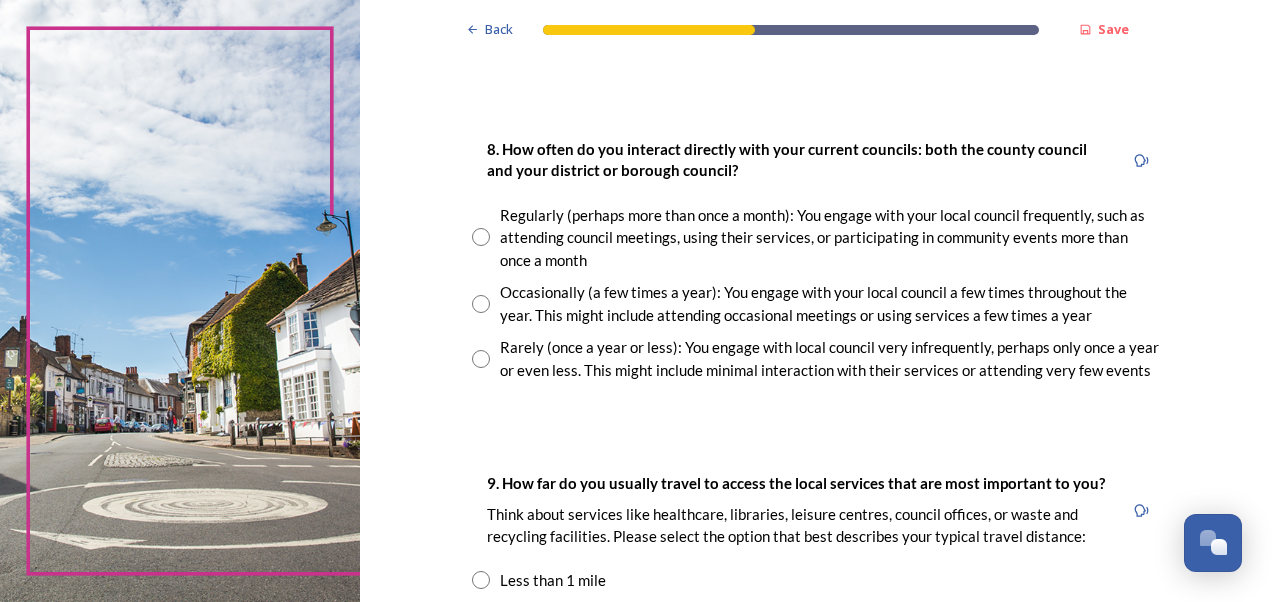 click at bounding box center [481, 359] 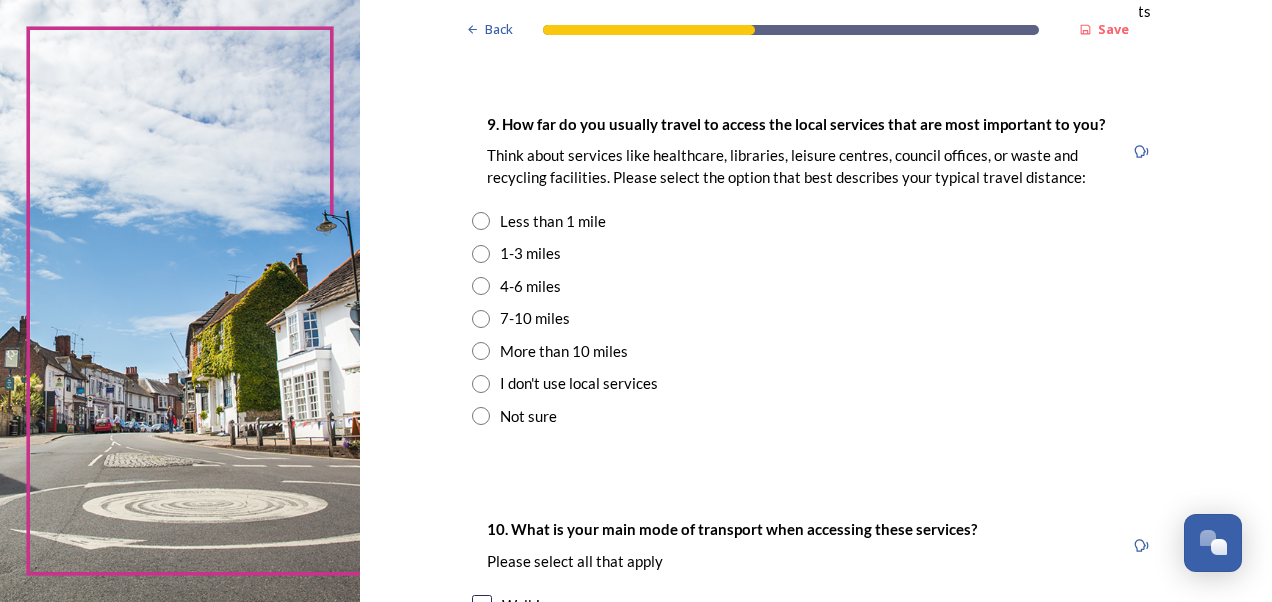 scroll, scrollTop: 1414, scrollLeft: 0, axis: vertical 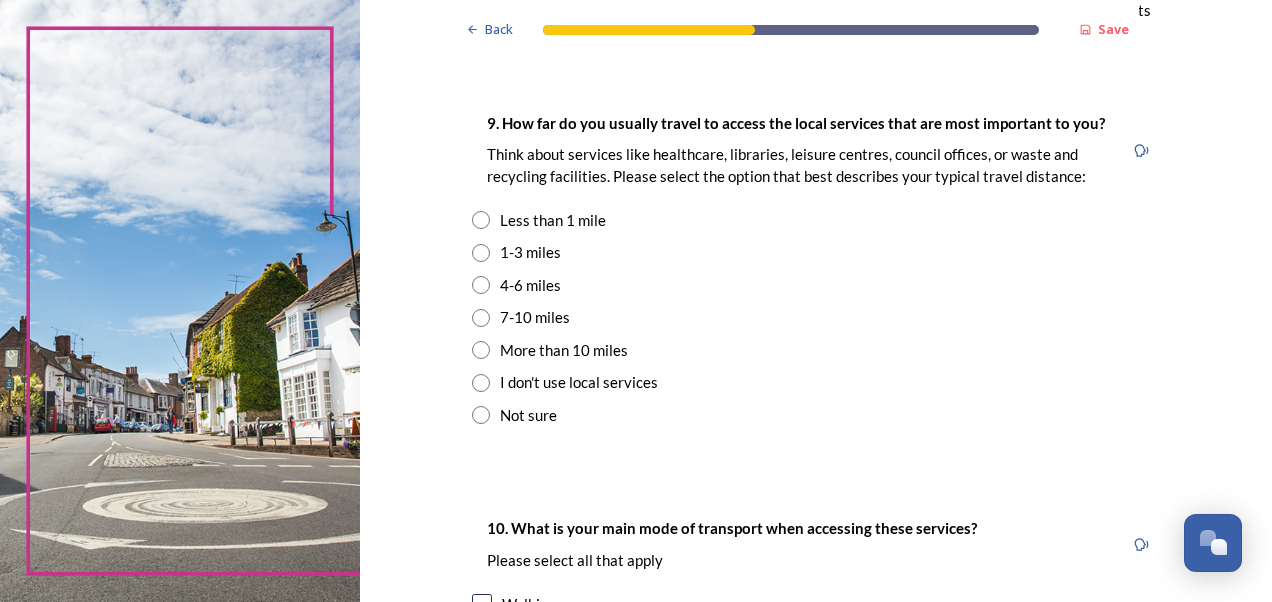 click at bounding box center [481, 220] 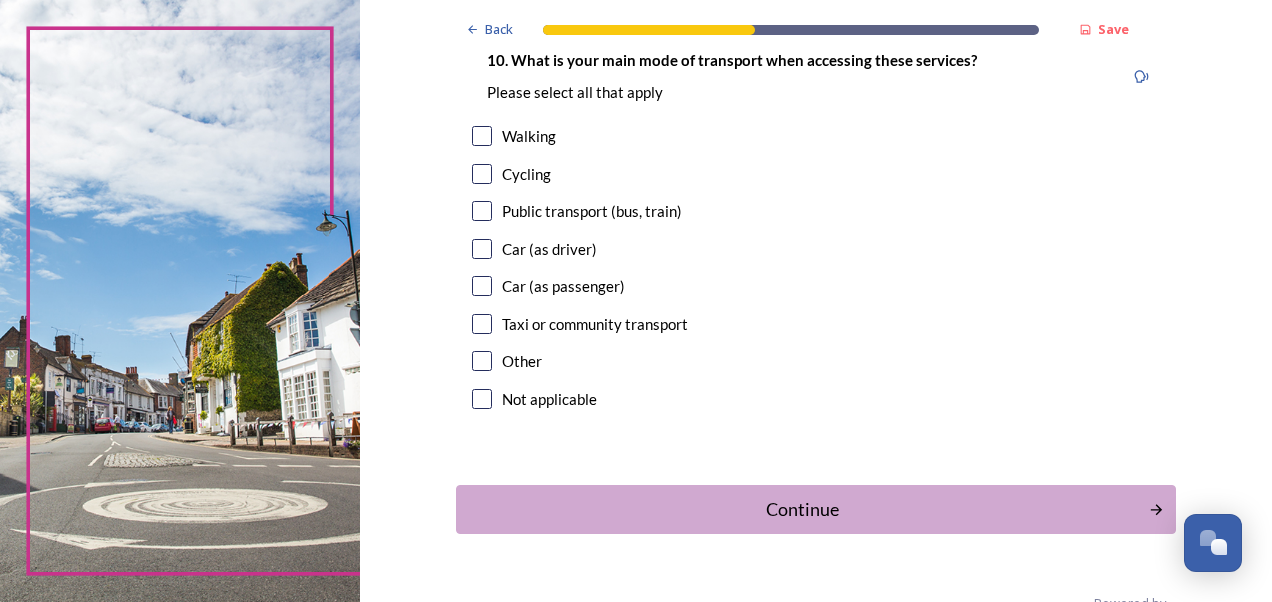 scroll, scrollTop: 1885, scrollLeft: 0, axis: vertical 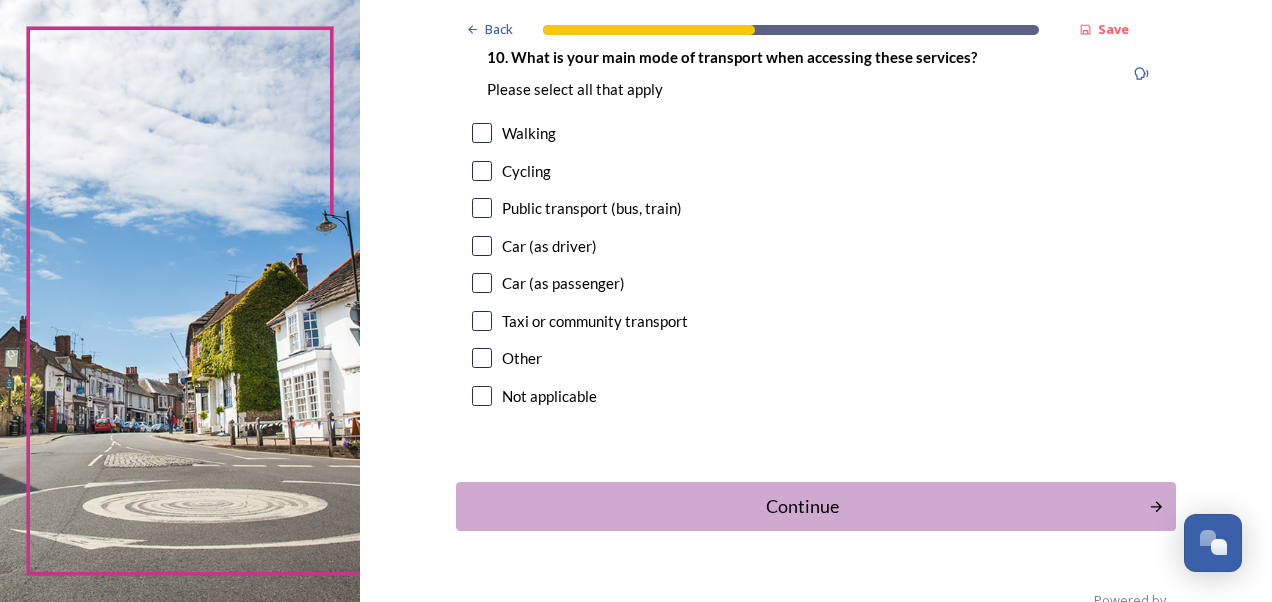 click at bounding box center (482, 246) 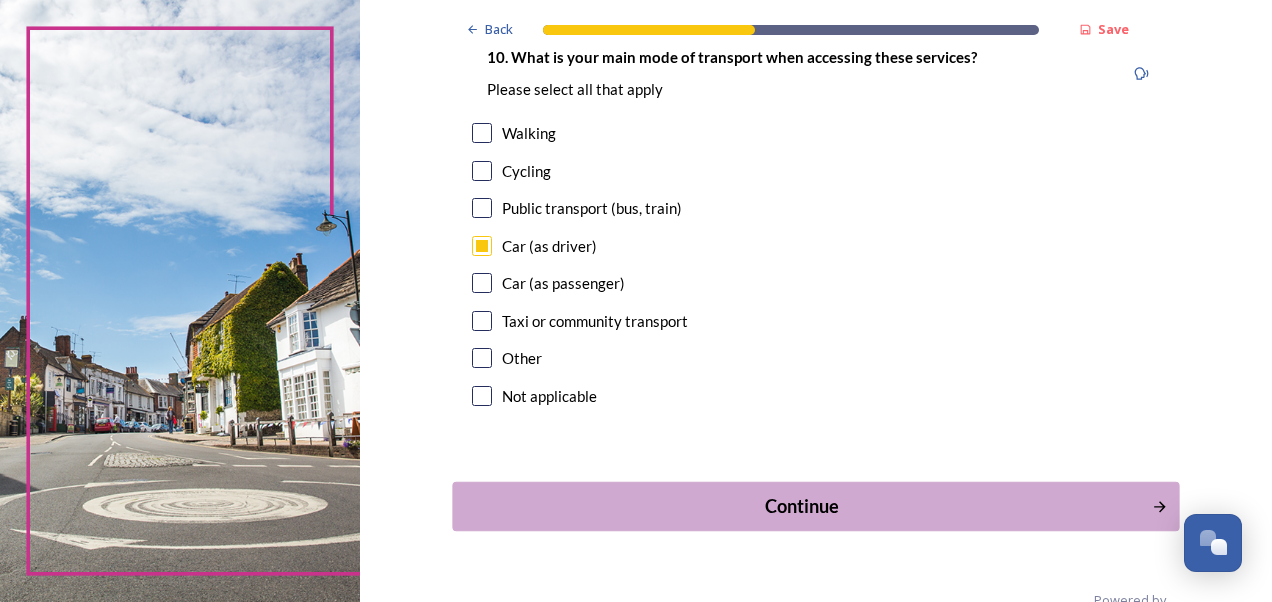 click on "Continue" at bounding box center (801, 506) 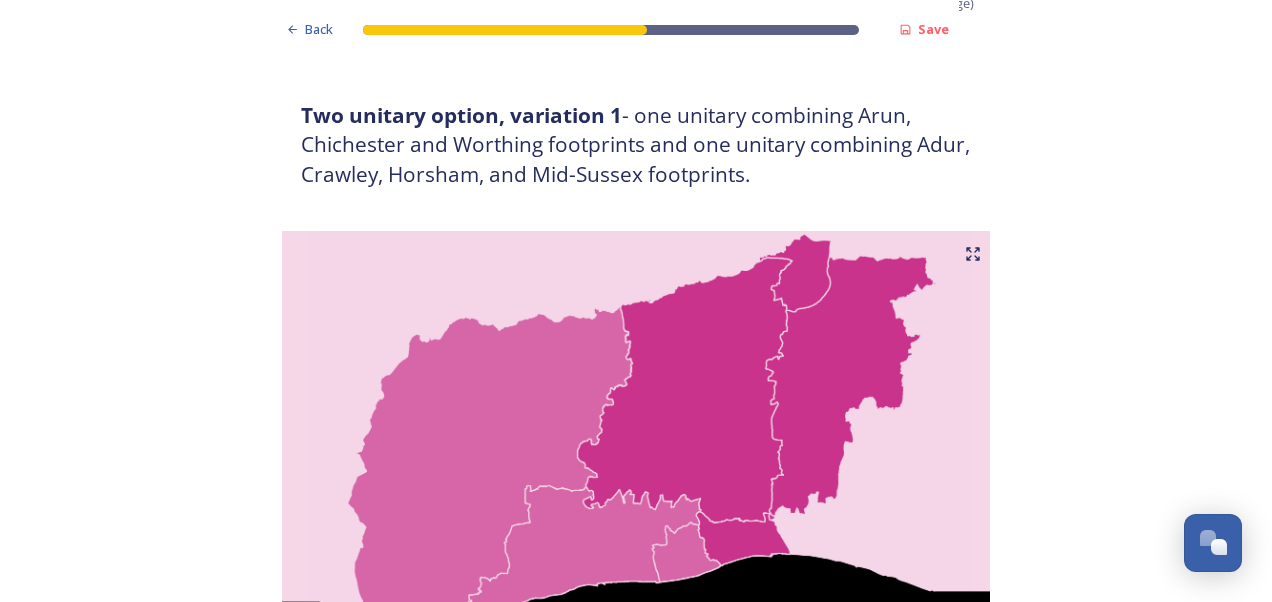 scroll, scrollTop: 1143, scrollLeft: 0, axis: vertical 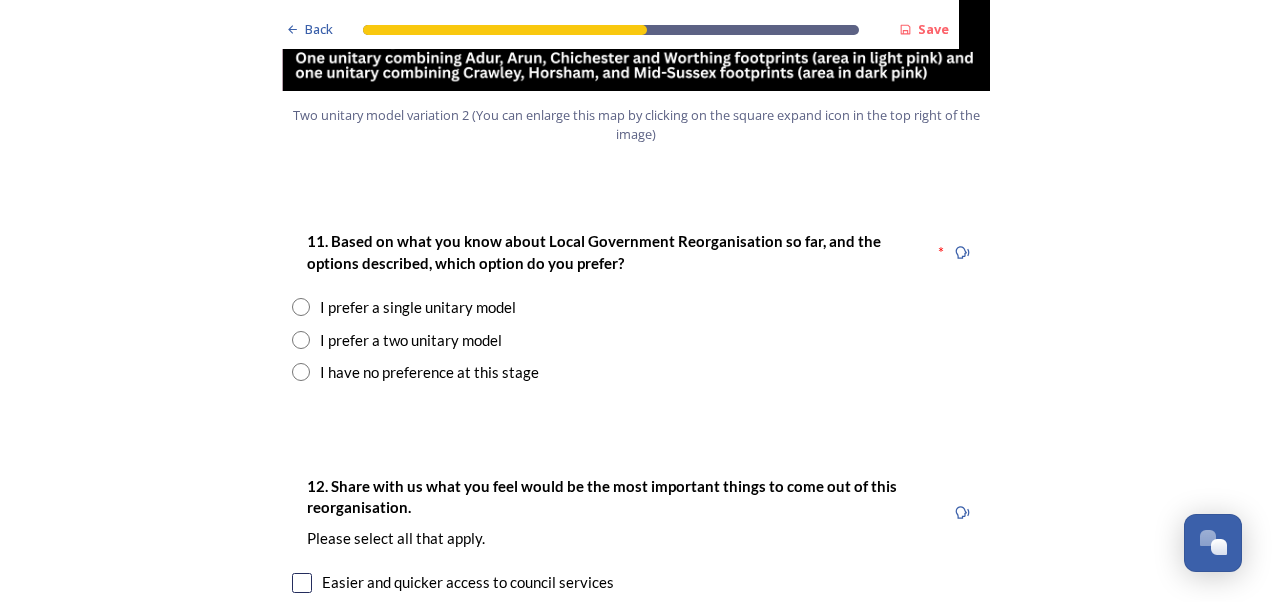 click at bounding box center (301, 340) 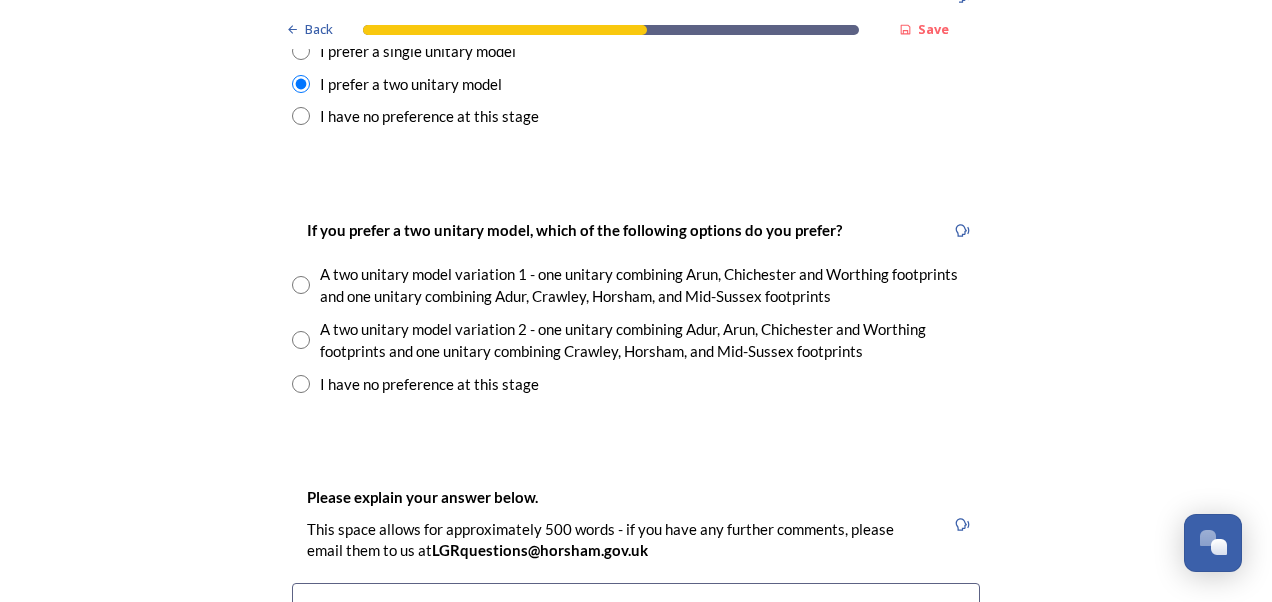 scroll, scrollTop: 2848, scrollLeft: 0, axis: vertical 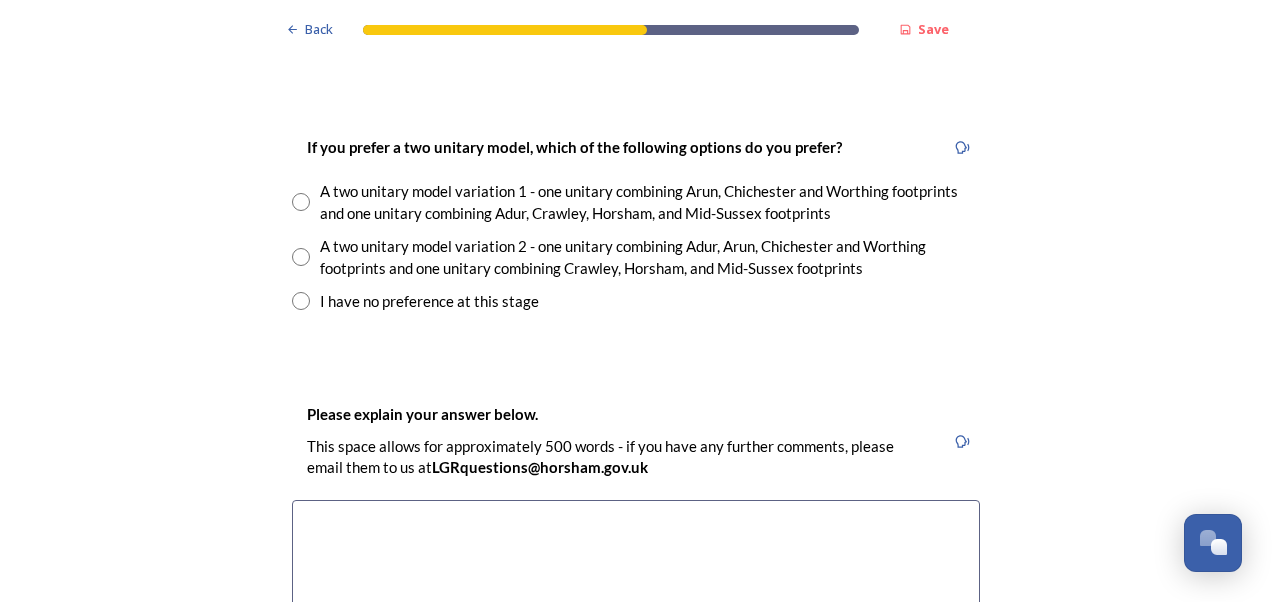 click at bounding box center (301, 257) 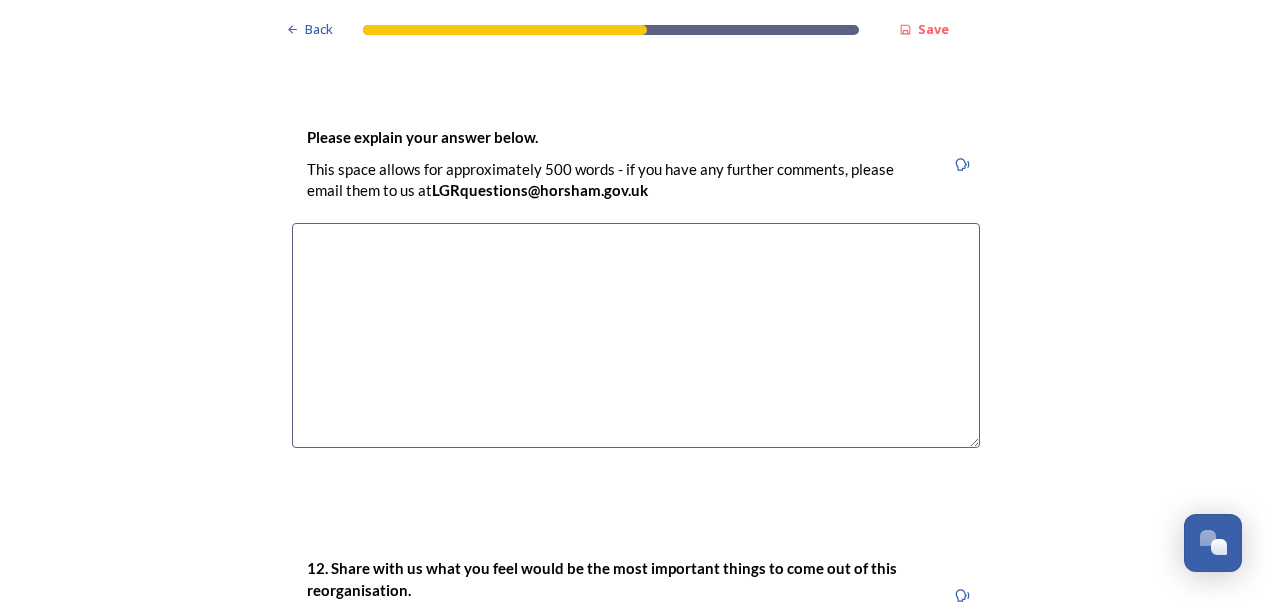 scroll, scrollTop: 3128, scrollLeft: 0, axis: vertical 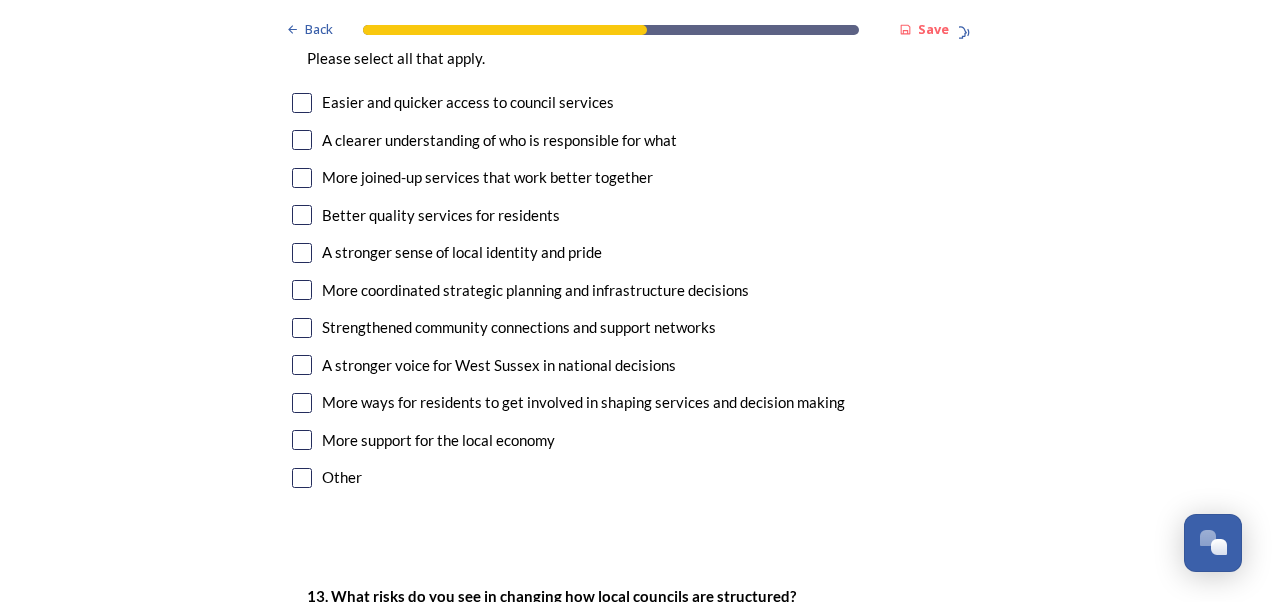 click at bounding box center [302, 215] 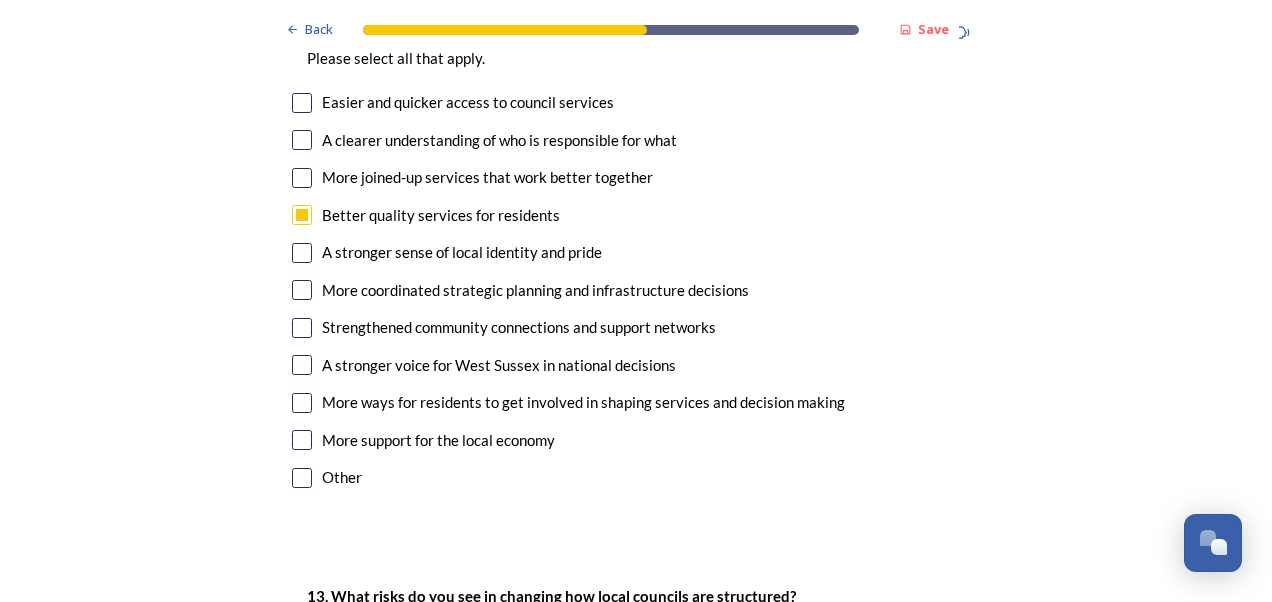 drag, startPoint x: 295, startPoint y: 290, endPoint x: 328, endPoint y: 320, distance: 44.598206 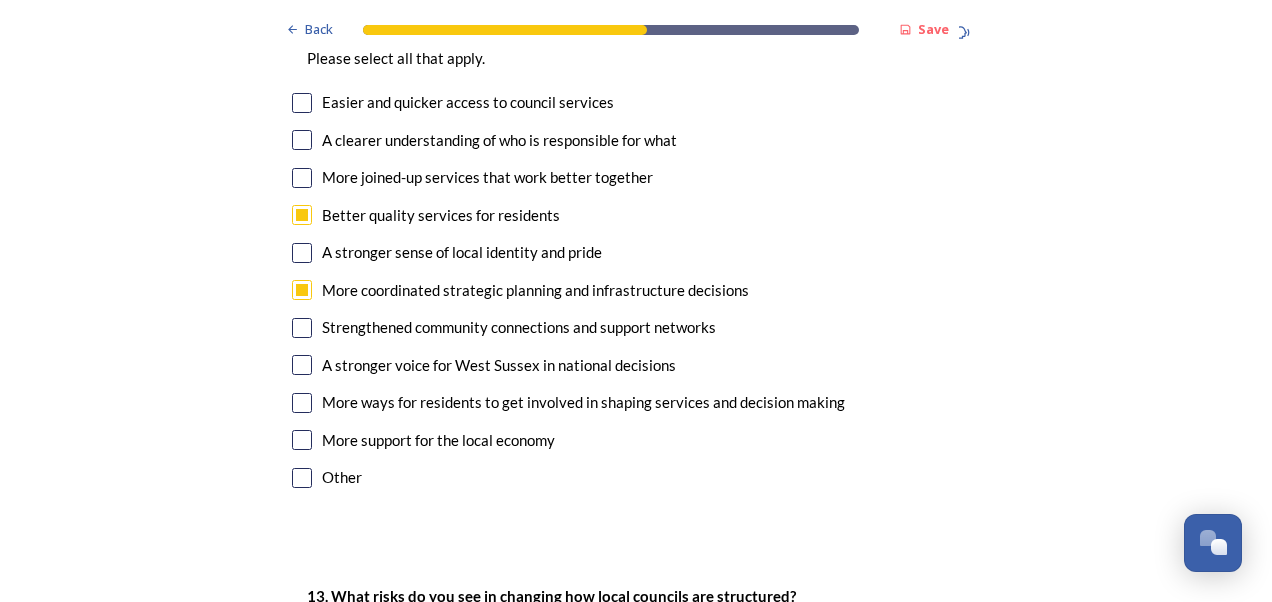 click at bounding box center (302, 103) 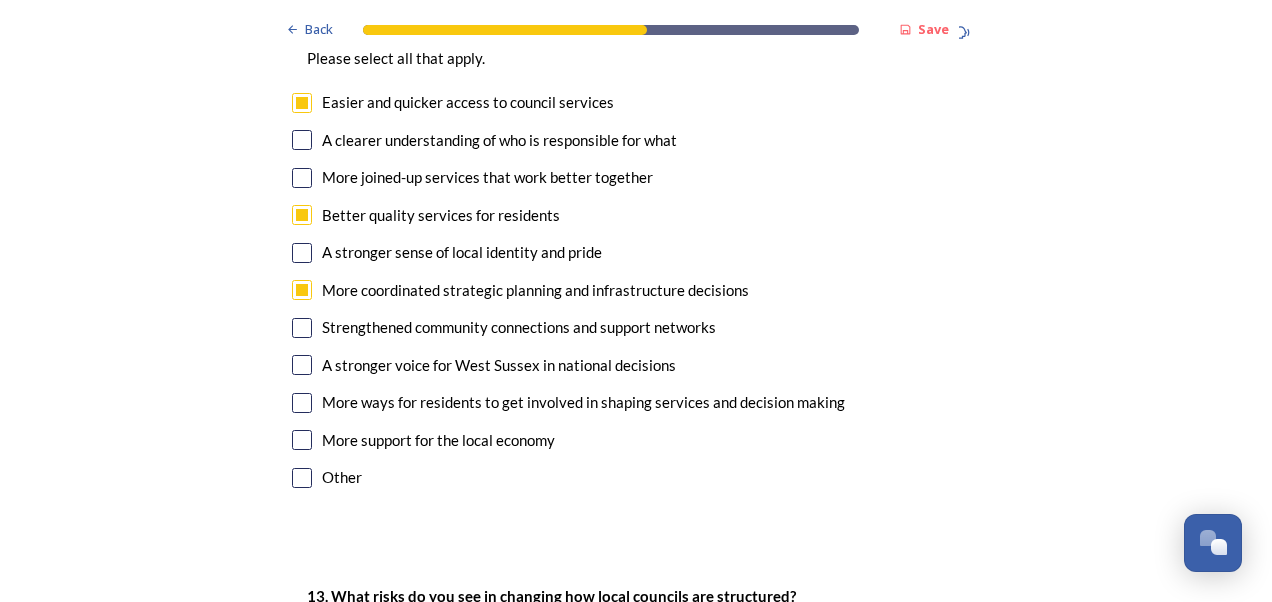 click at bounding box center (302, 253) 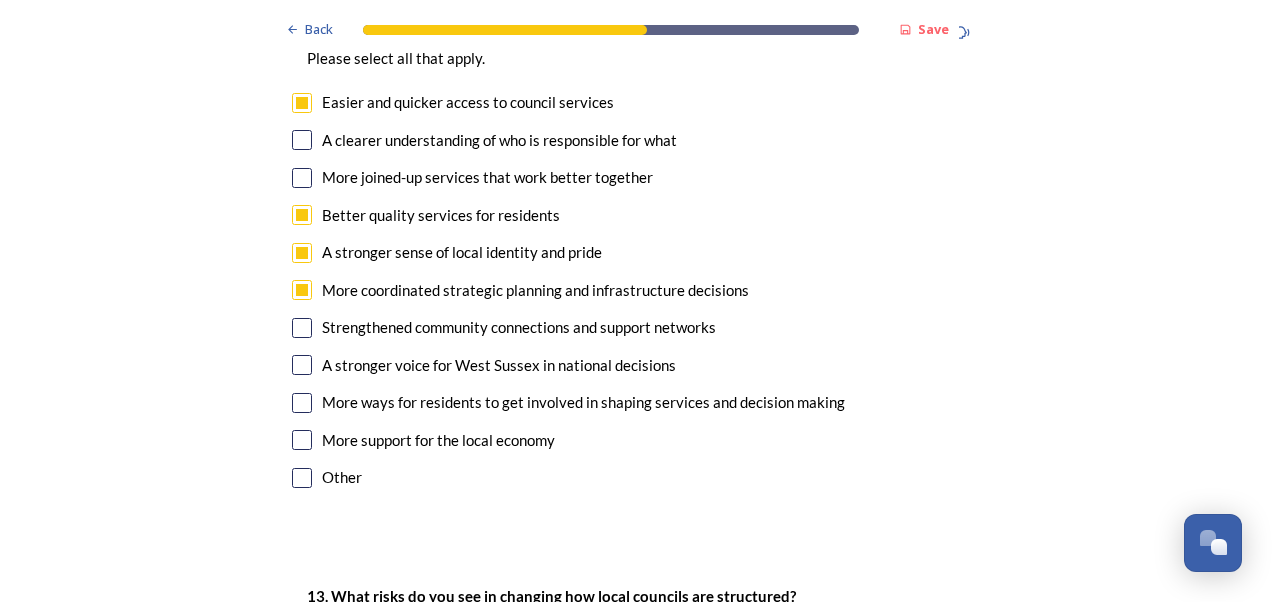 click at bounding box center (302, 178) 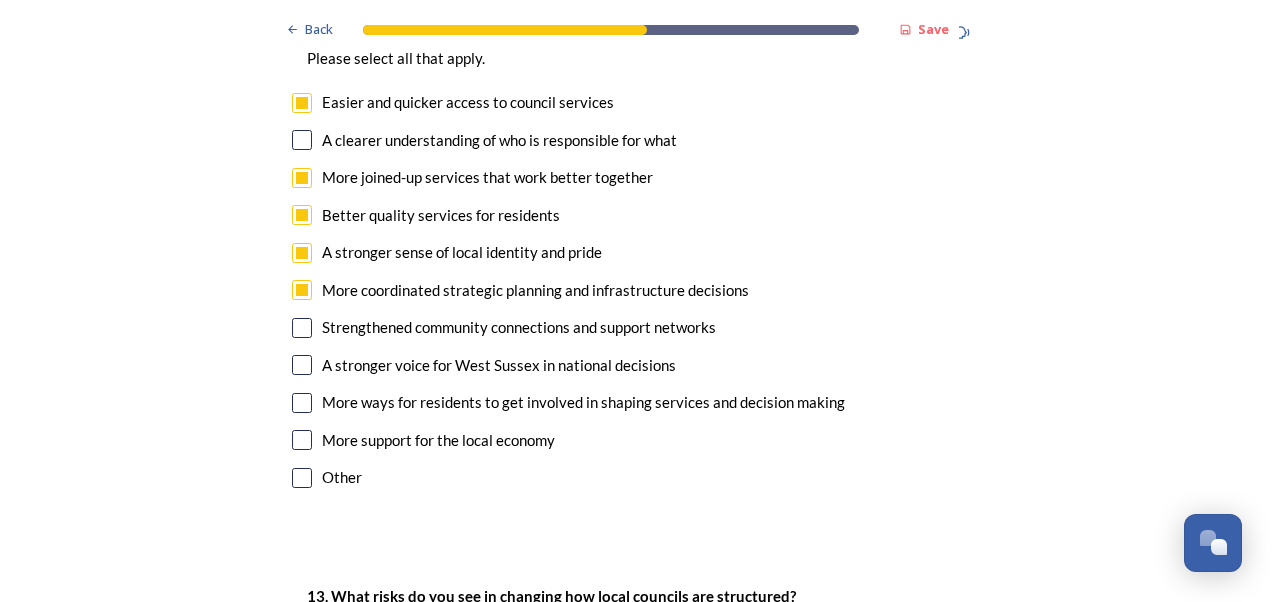 click at bounding box center (302, 140) 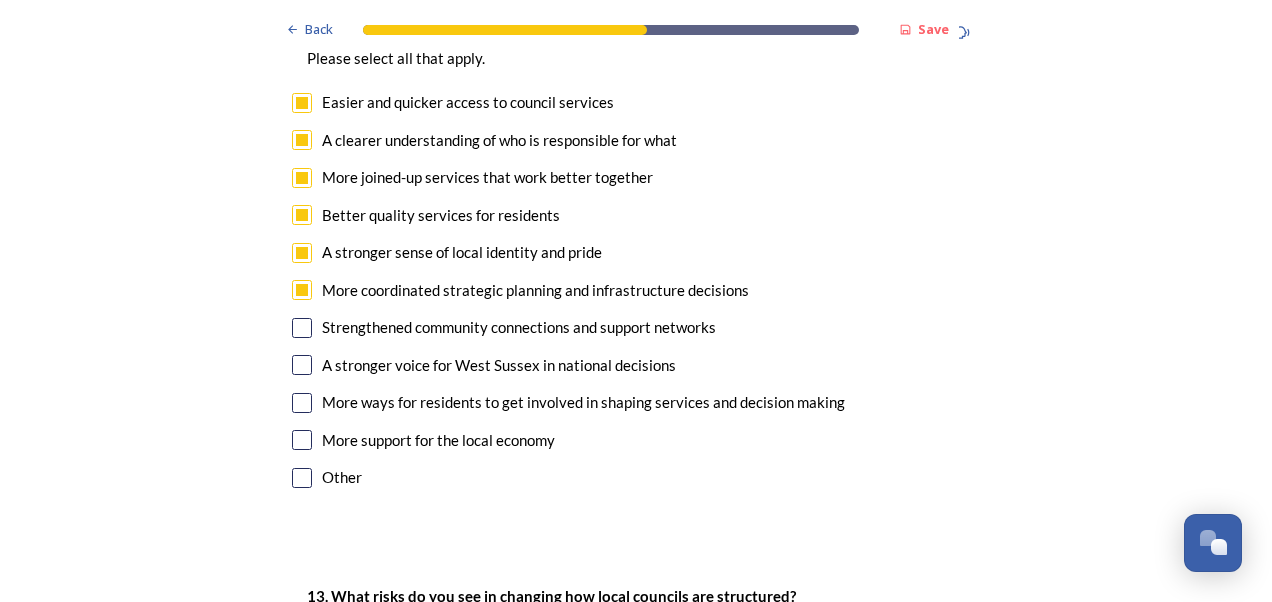 click at bounding box center [302, 365] 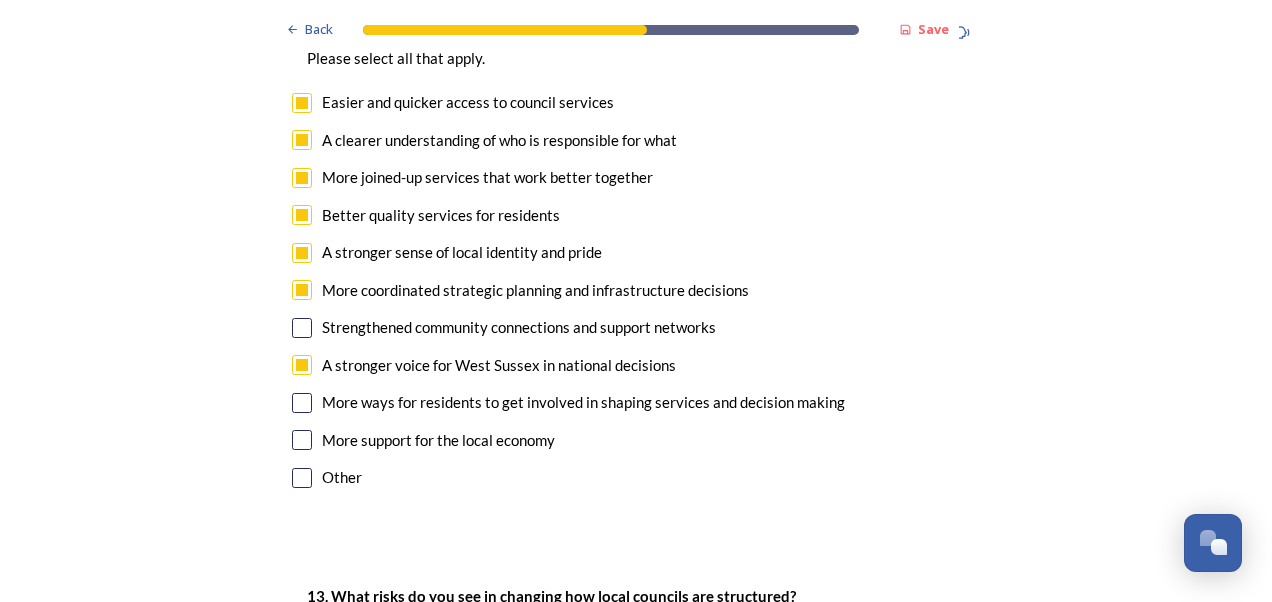 click at bounding box center (302, 328) 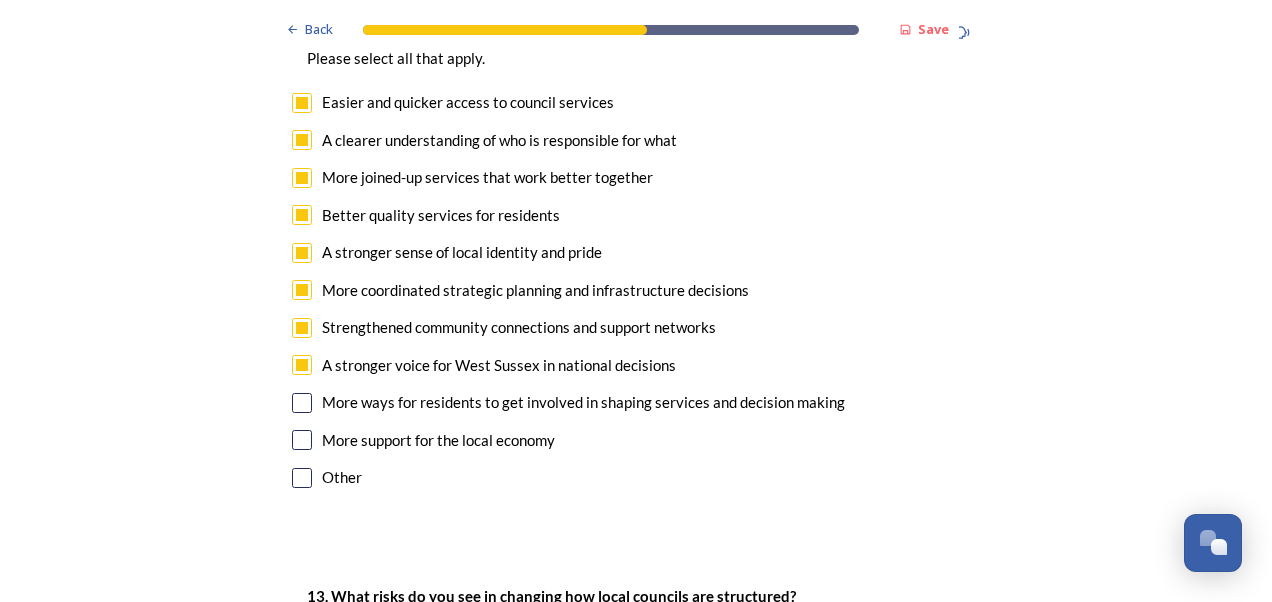click at bounding box center [302, 403] 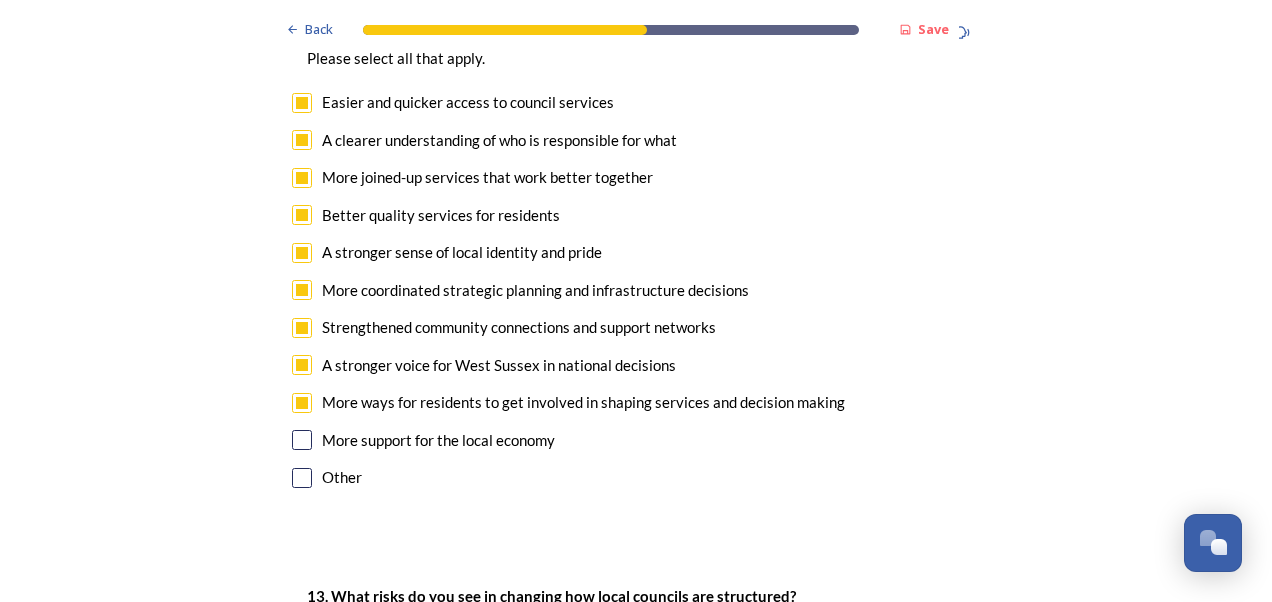 click at bounding box center [302, 440] 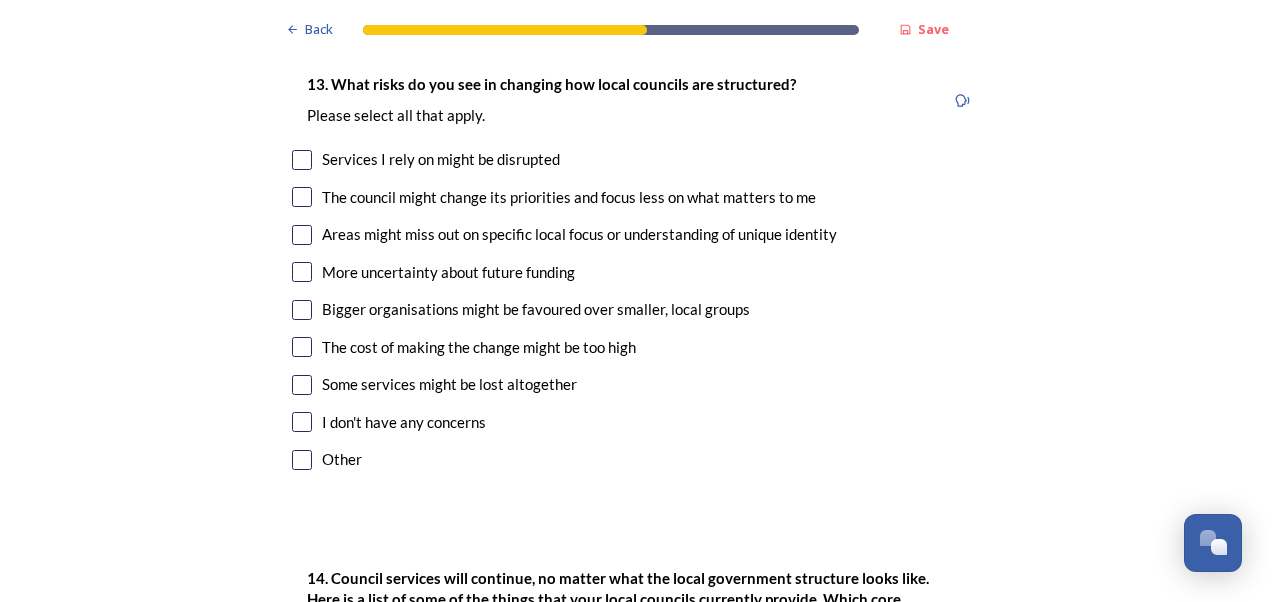 scroll, scrollTop: 4208, scrollLeft: 0, axis: vertical 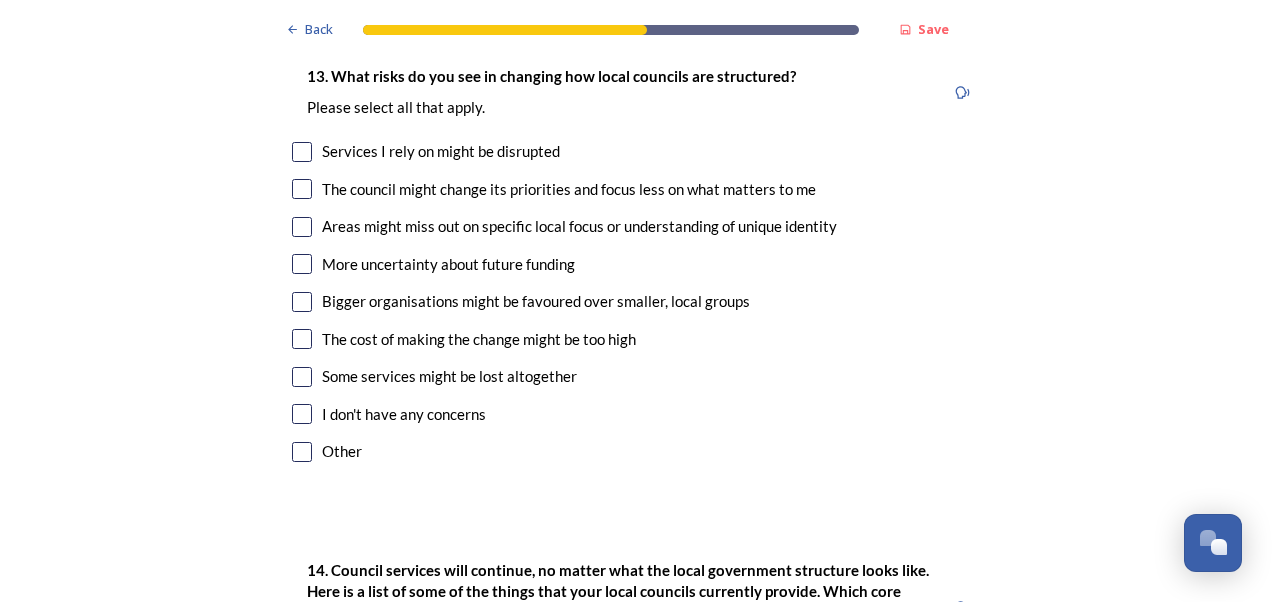 click at bounding box center [302, 377] 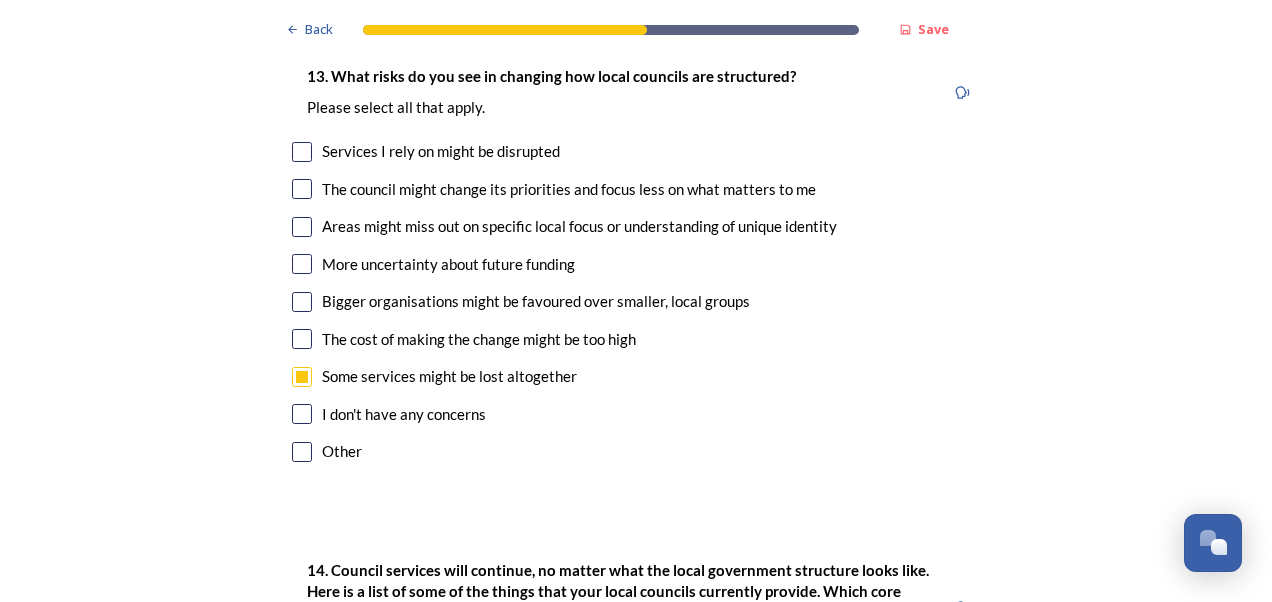 click at bounding box center [302, 339] 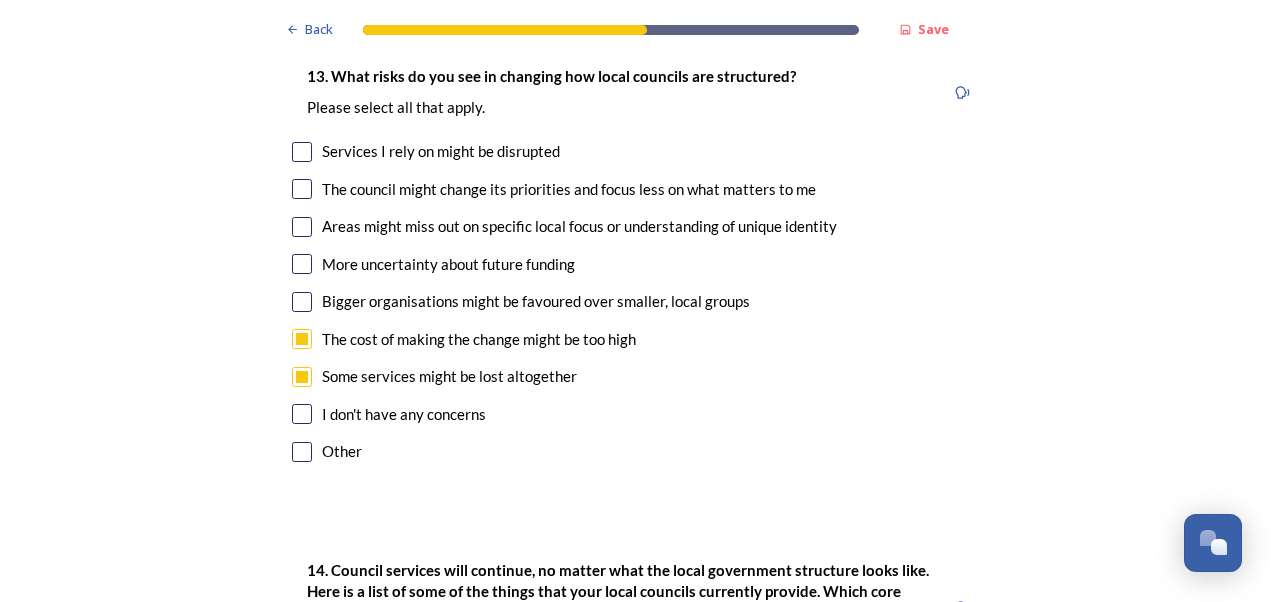 click at bounding box center [302, 264] 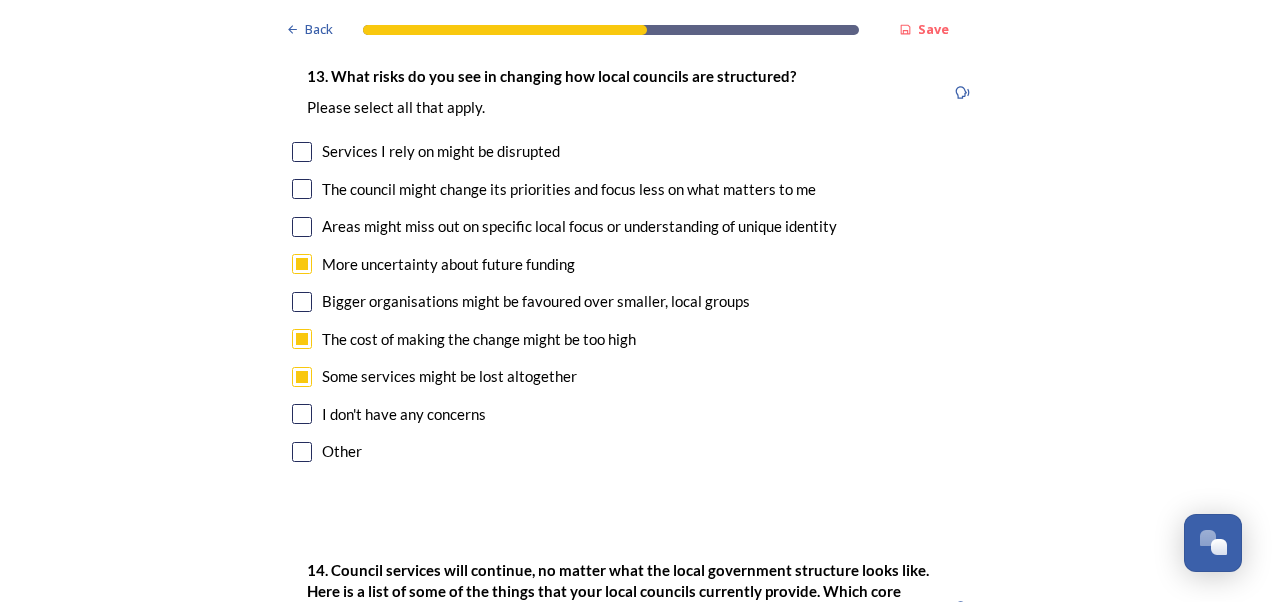 click at bounding box center (302, 227) 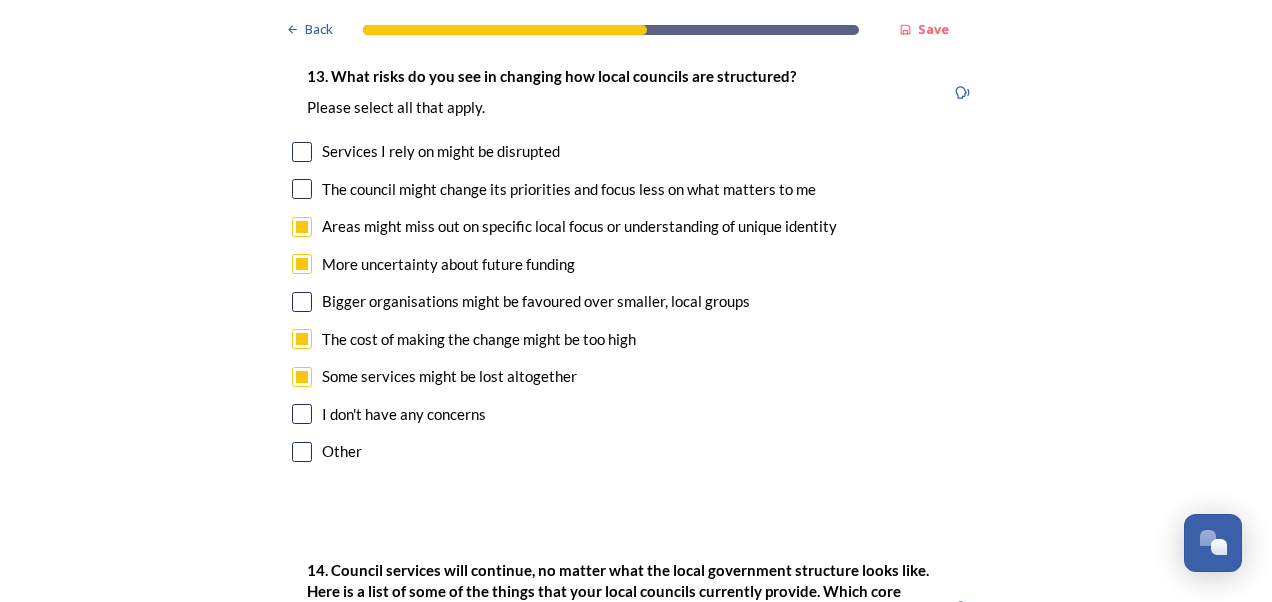click at bounding box center (302, 189) 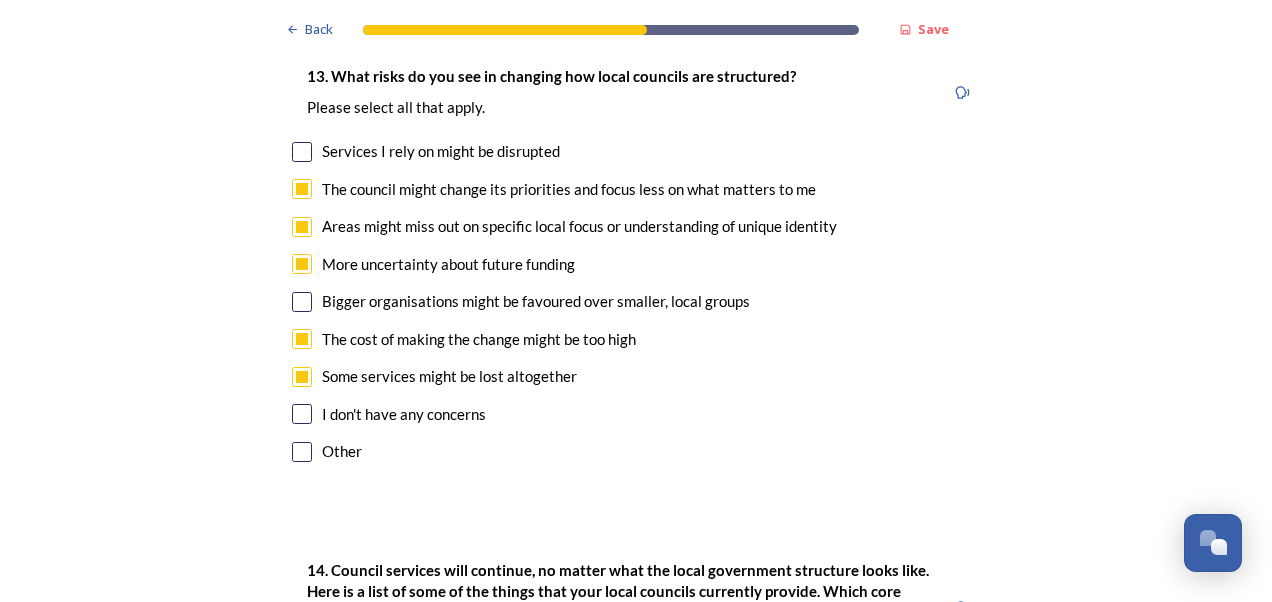 click at bounding box center (302, 152) 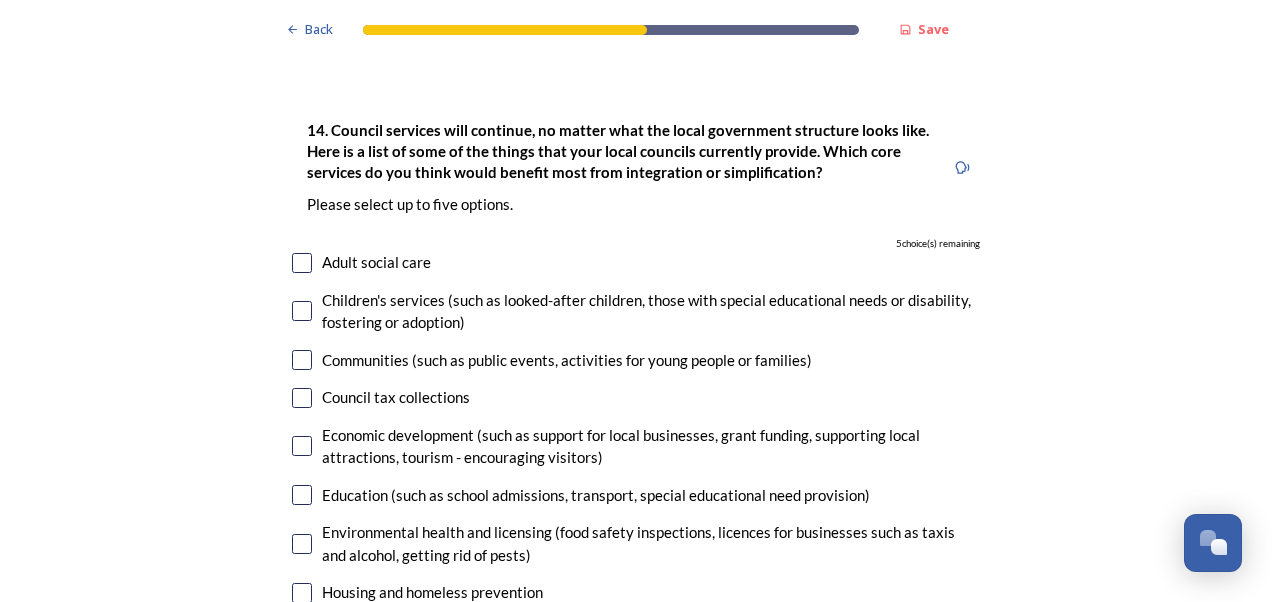 scroll, scrollTop: 4608, scrollLeft: 0, axis: vertical 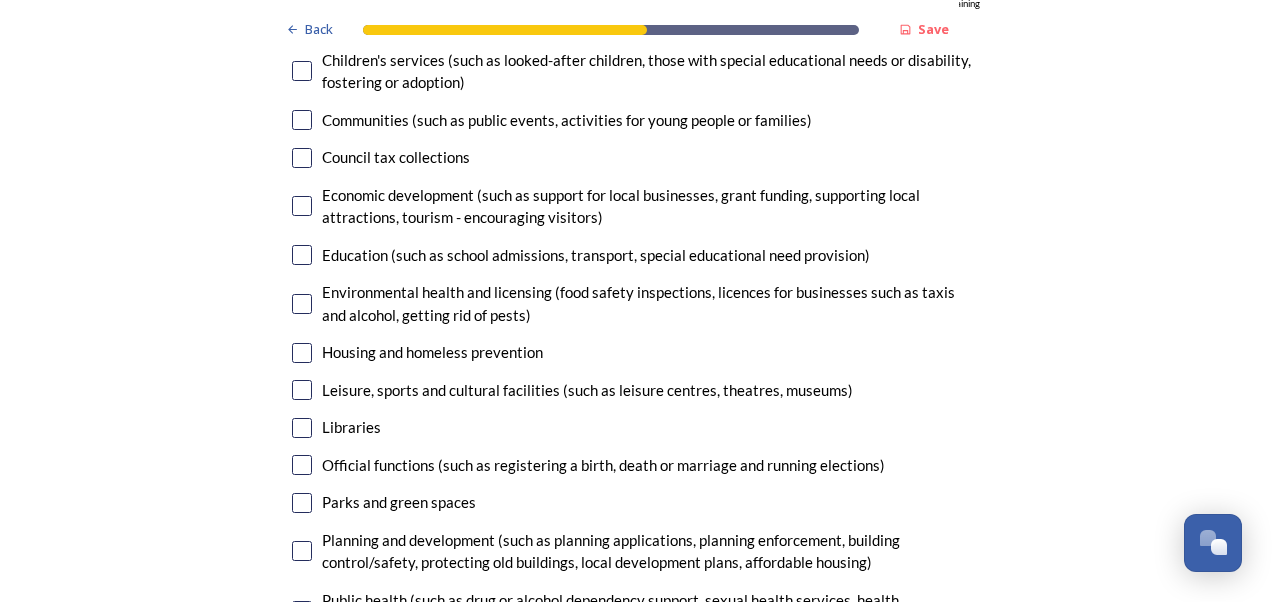 click at bounding box center (302, 206) 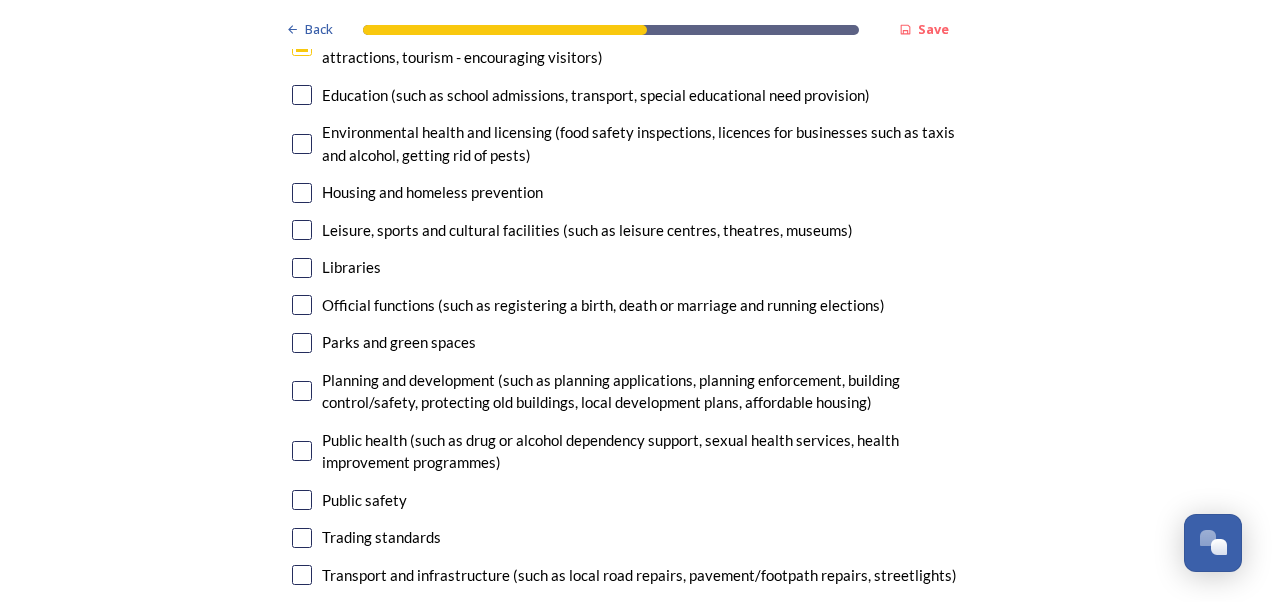 scroll, scrollTop: 5088, scrollLeft: 0, axis: vertical 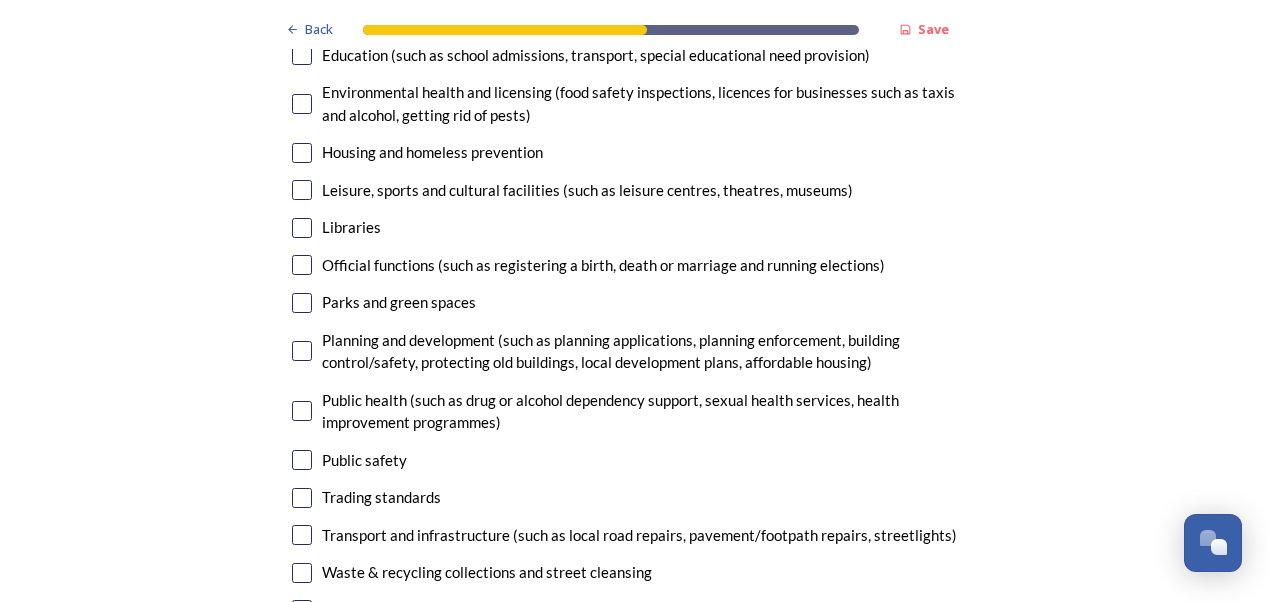 click at bounding box center (302, 153) 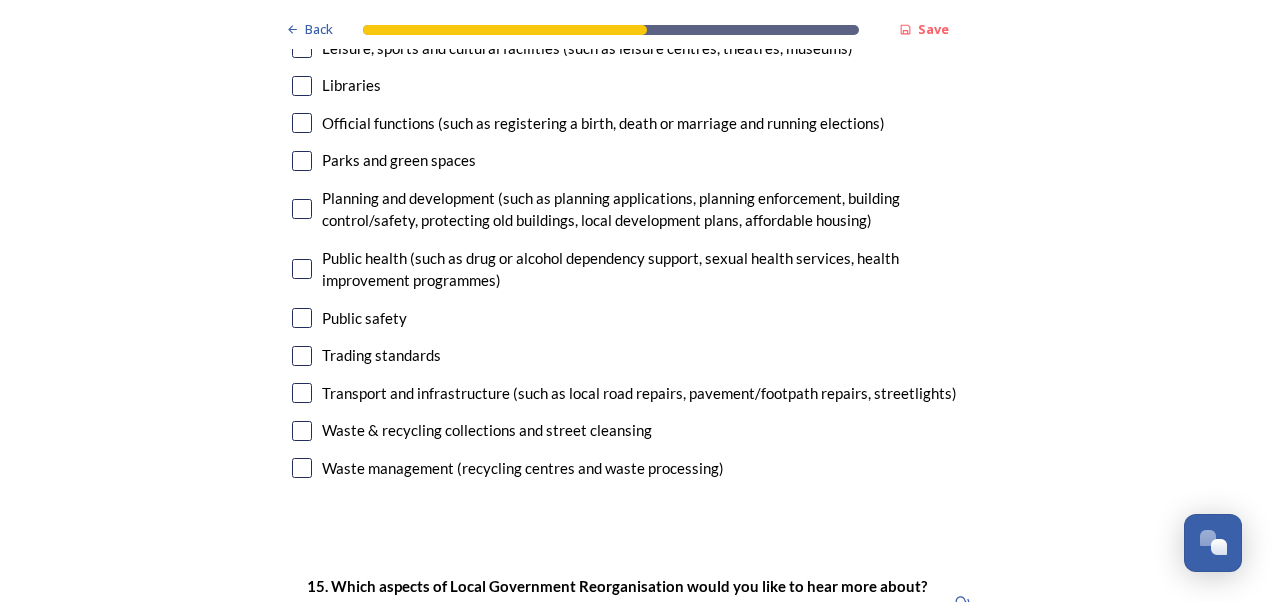 scroll, scrollTop: 5248, scrollLeft: 0, axis: vertical 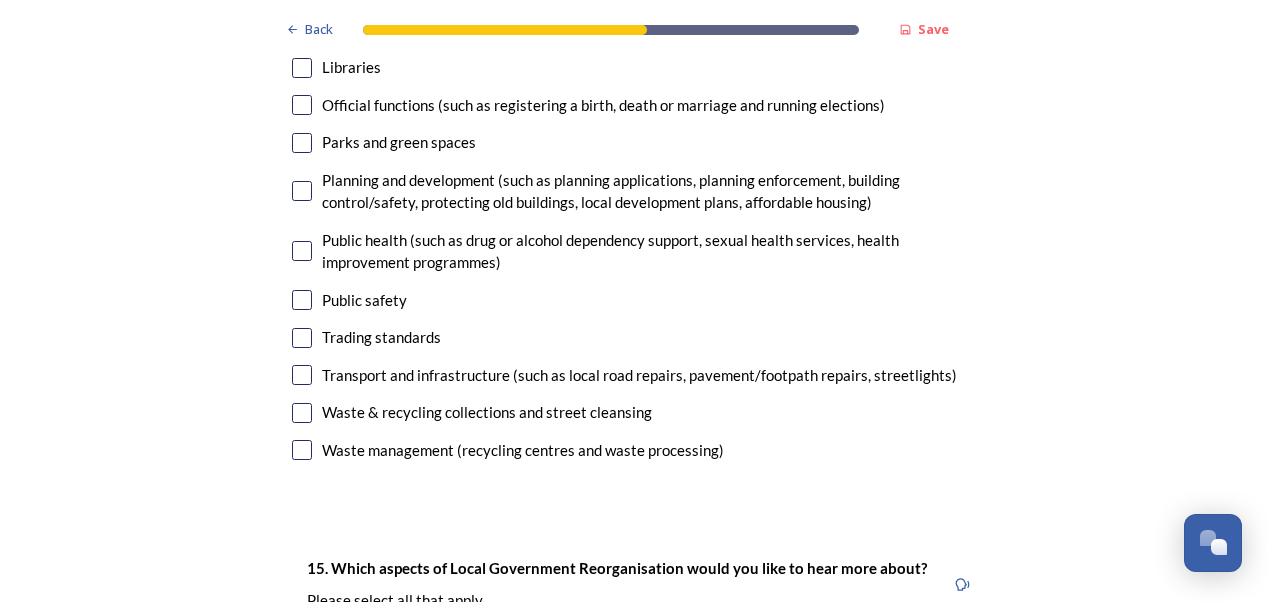 click at bounding box center (302, 300) 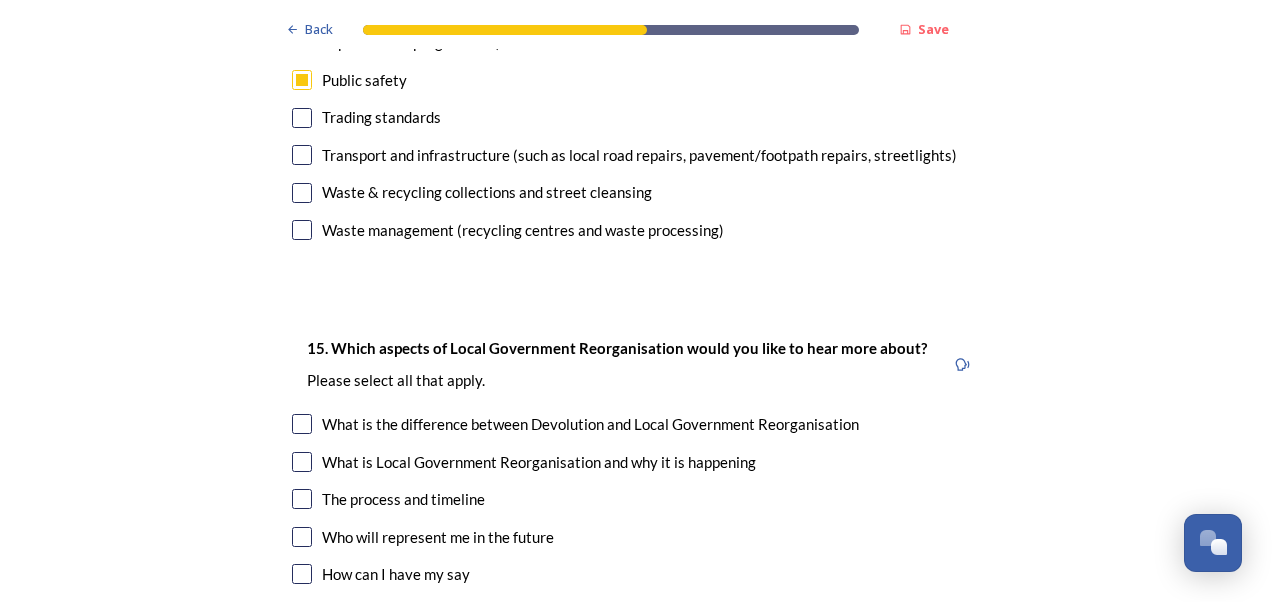 scroll, scrollTop: 5700, scrollLeft: 0, axis: vertical 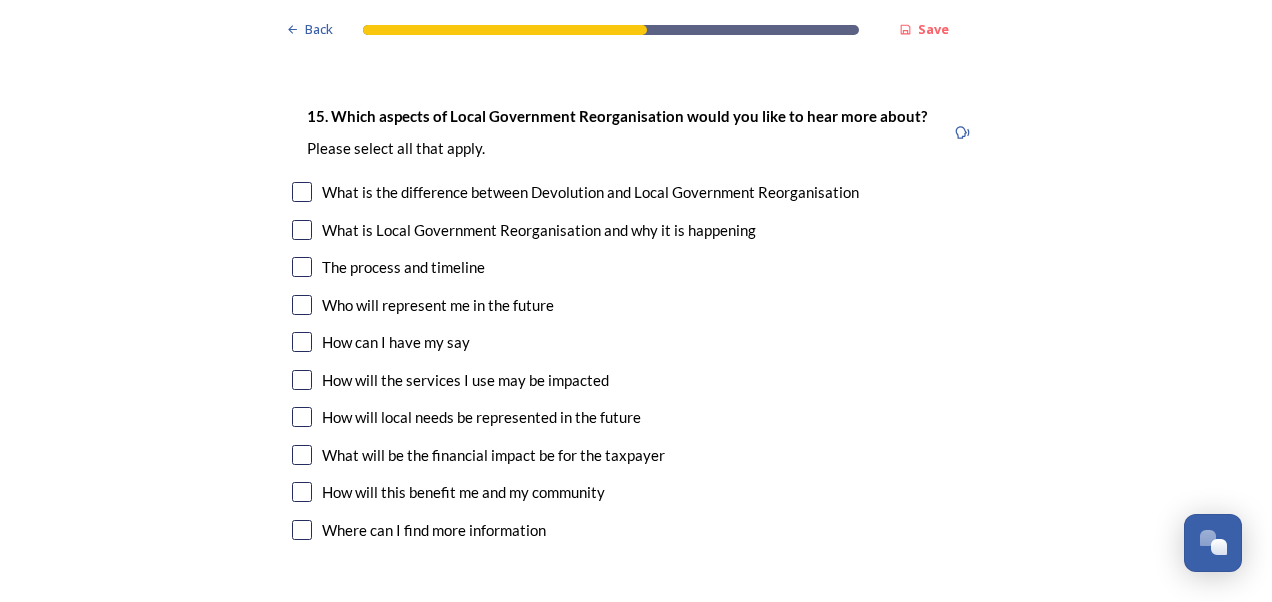 click at bounding box center (302, 192) 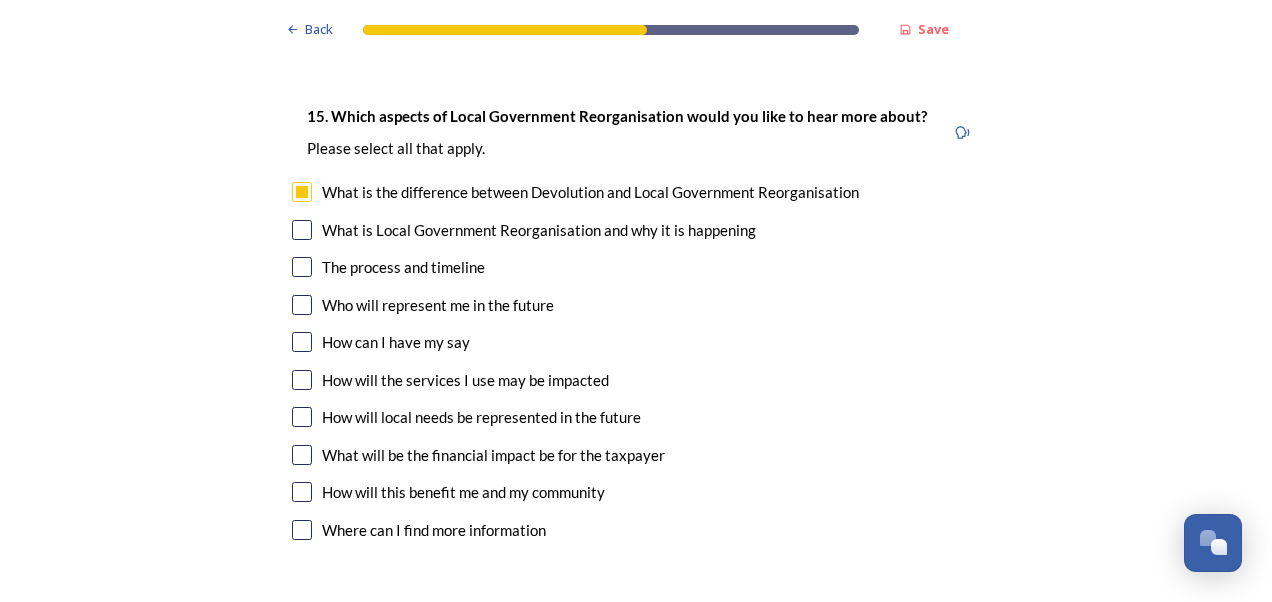click at bounding box center [302, 230] 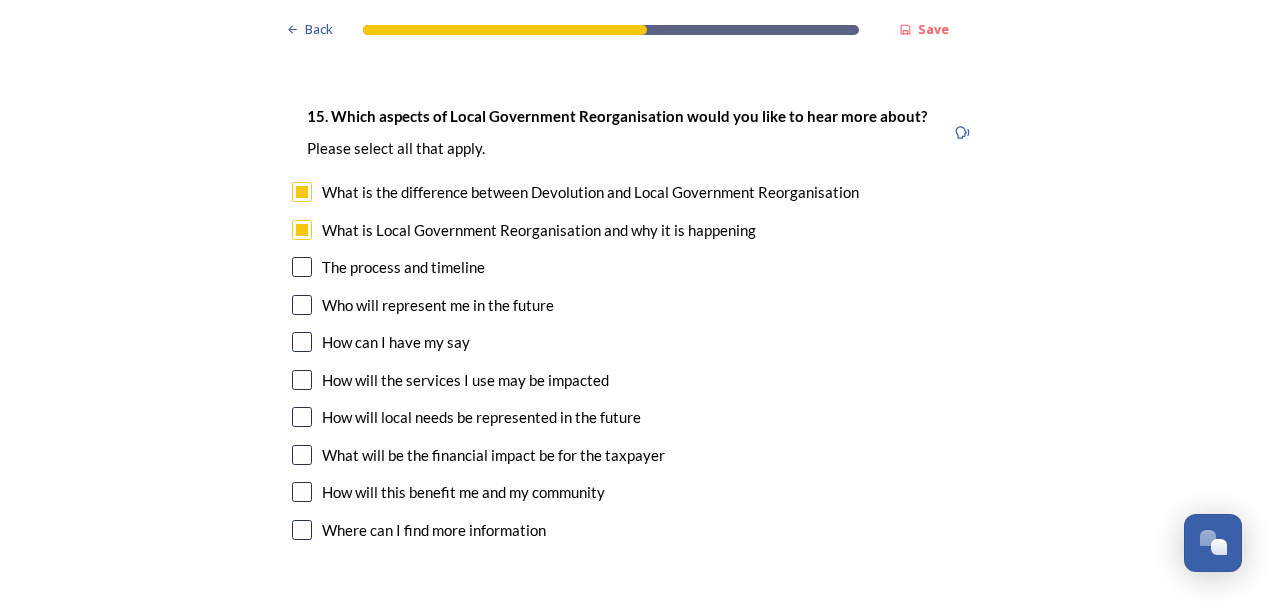 click at bounding box center (302, 455) 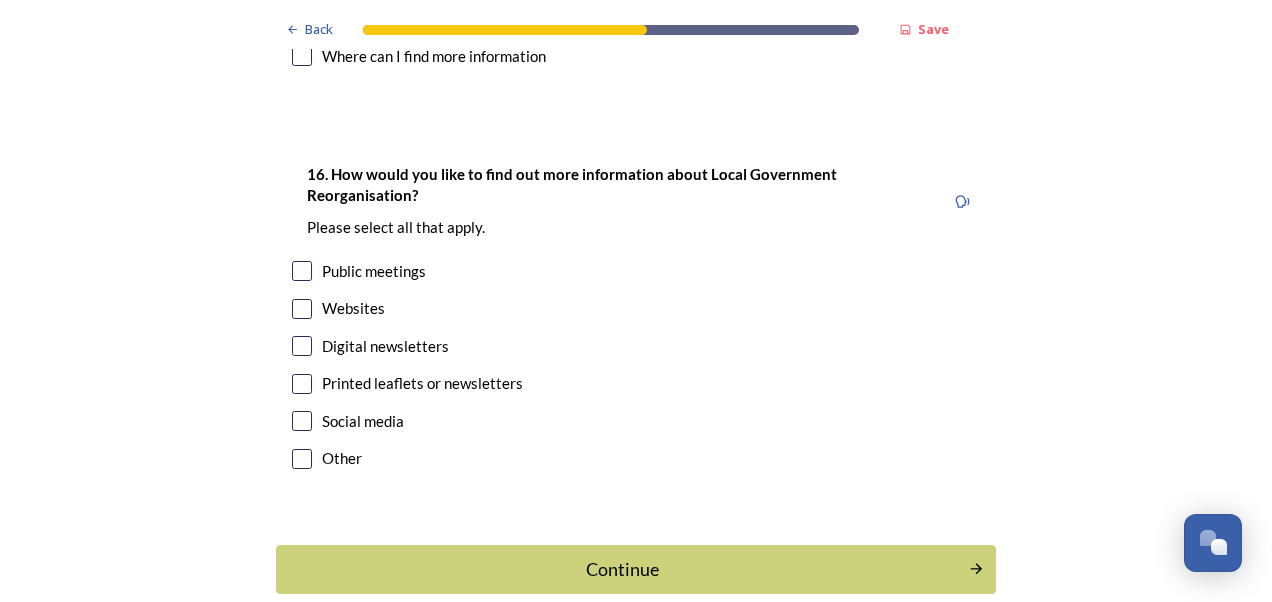 scroll, scrollTop: 6220, scrollLeft: 0, axis: vertical 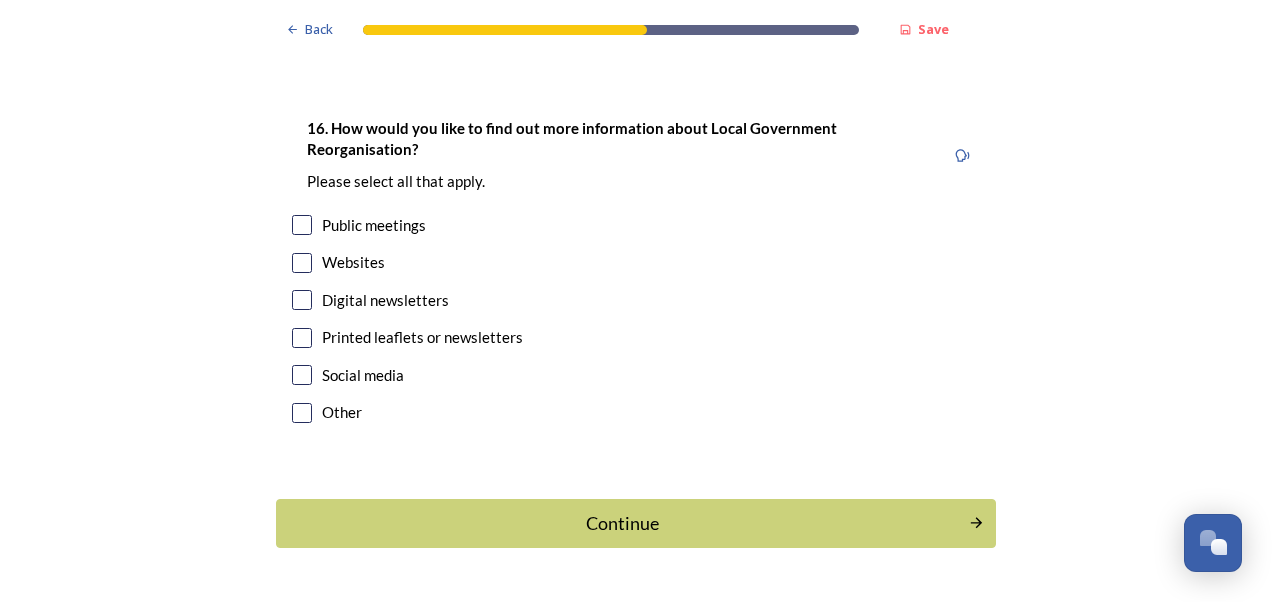 drag, startPoint x: 298, startPoint y: 265, endPoint x: 459, endPoint y: 443, distance: 240.01042 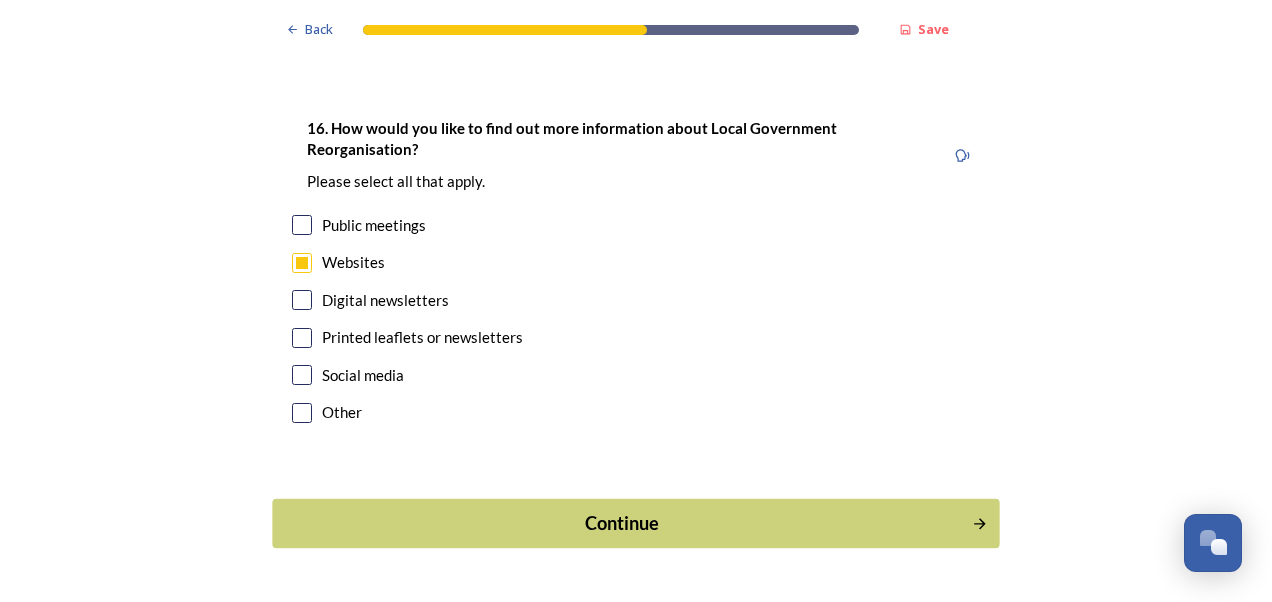 click on "Continue" at bounding box center (635, 523) 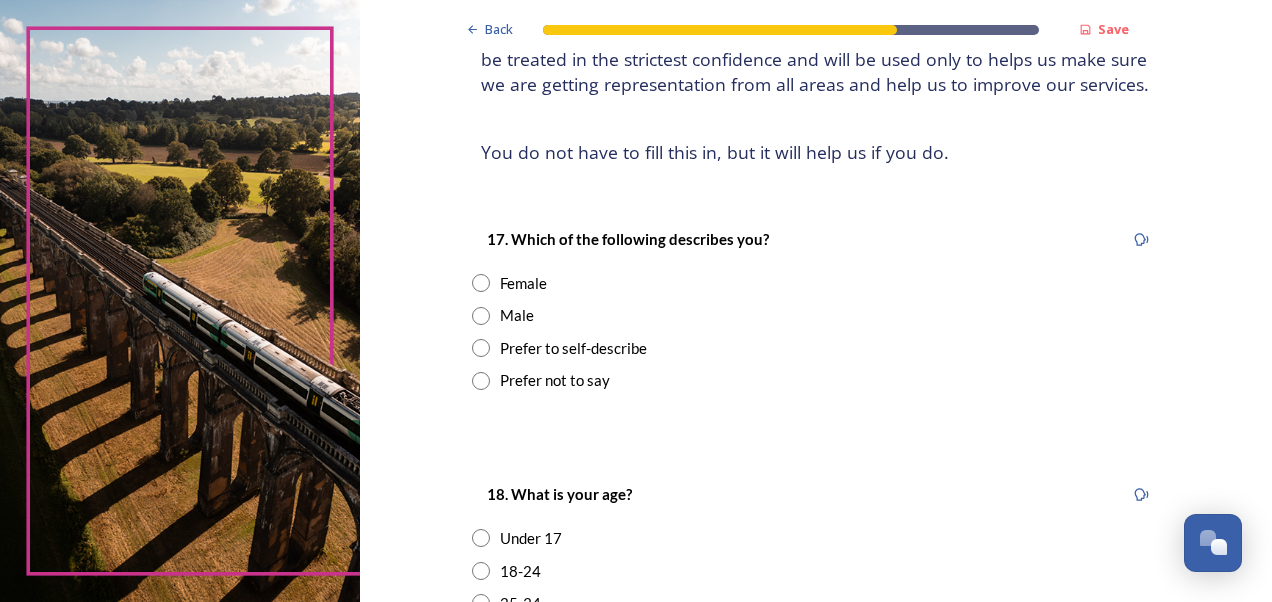 scroll, scrollTop: 240, scrollLeft: 0, axis: vertical 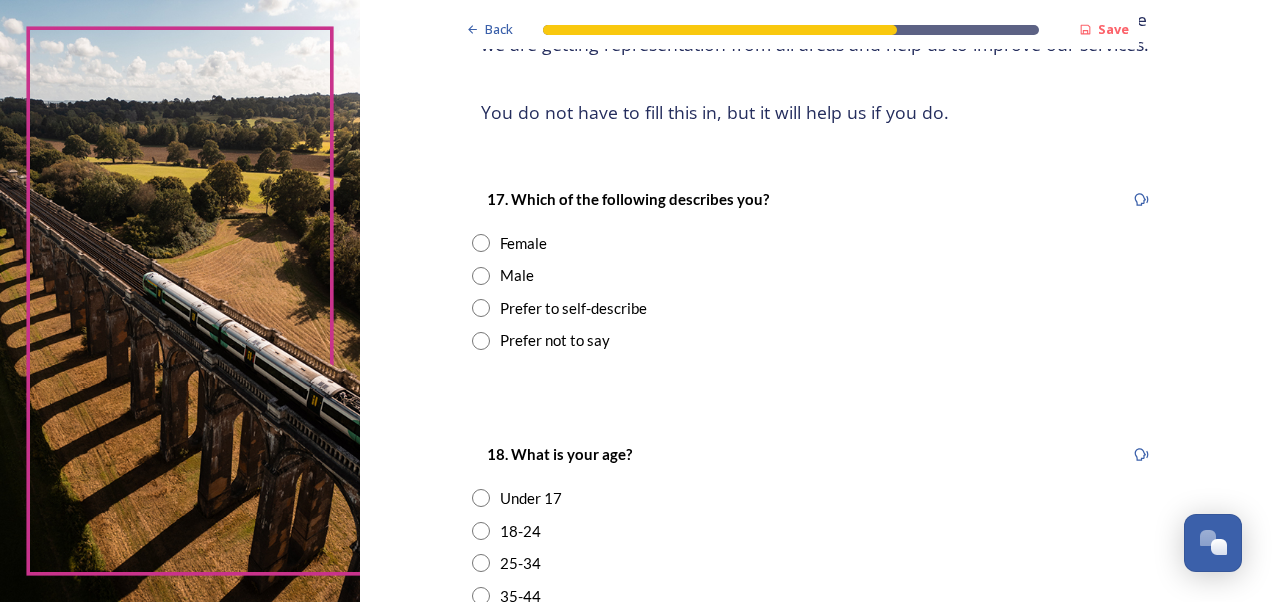 click at bounding box center (481, 276) 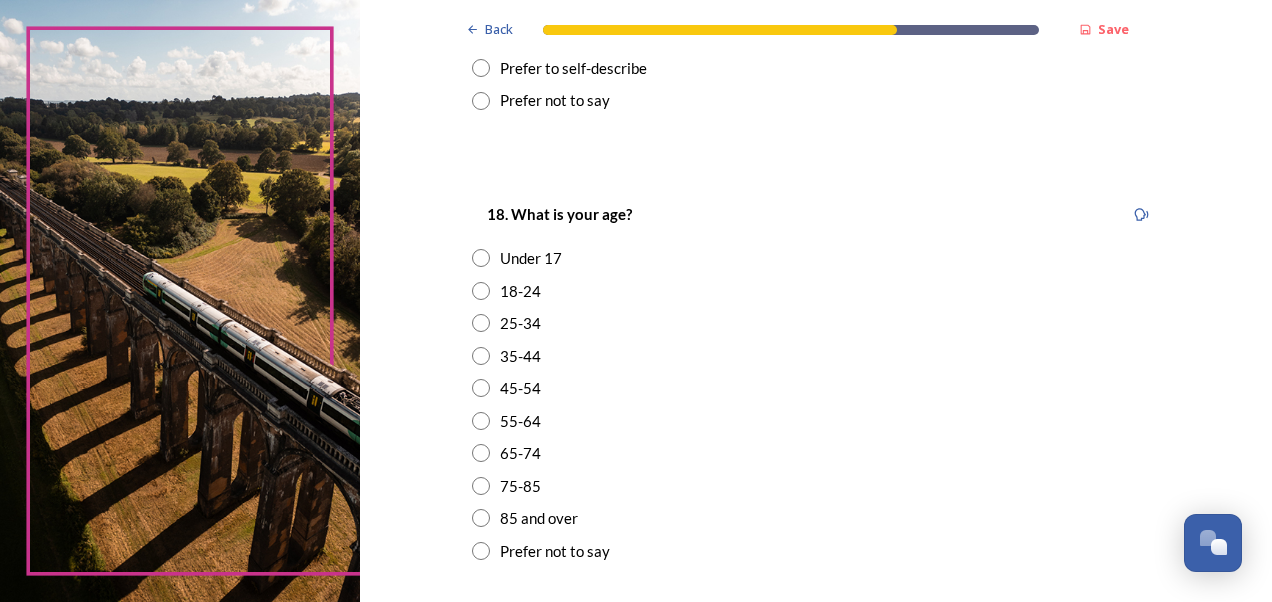 scroll, scrollTop: 520, scrollLeft: 0, axis: vertical 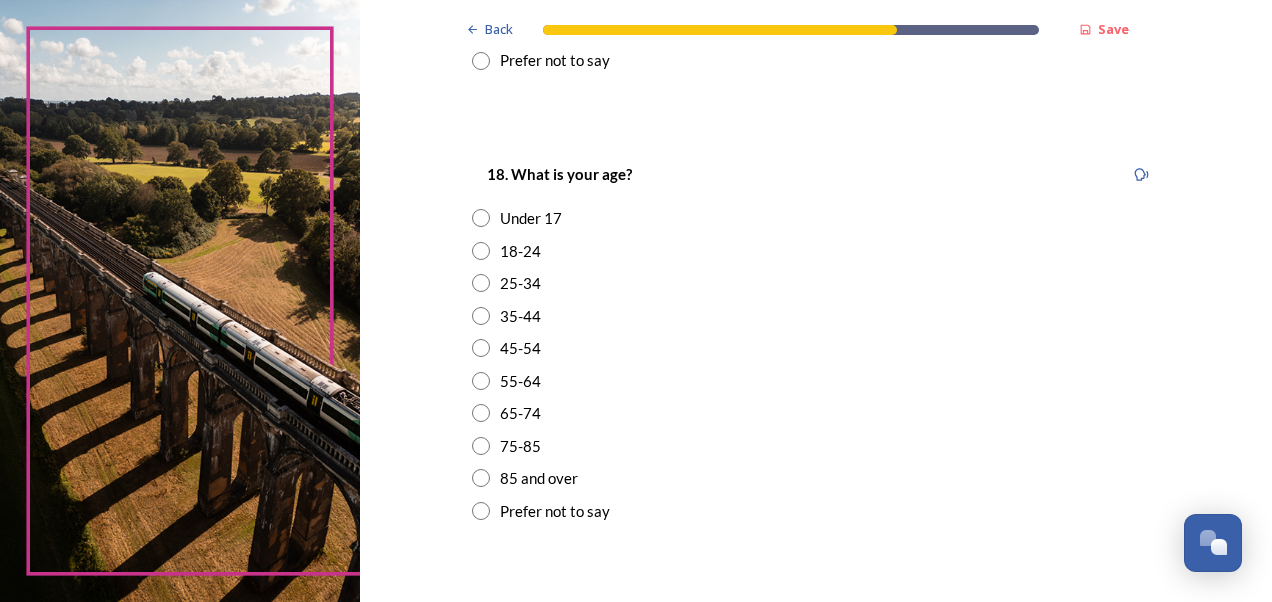 click at bounding box center (481, 348) 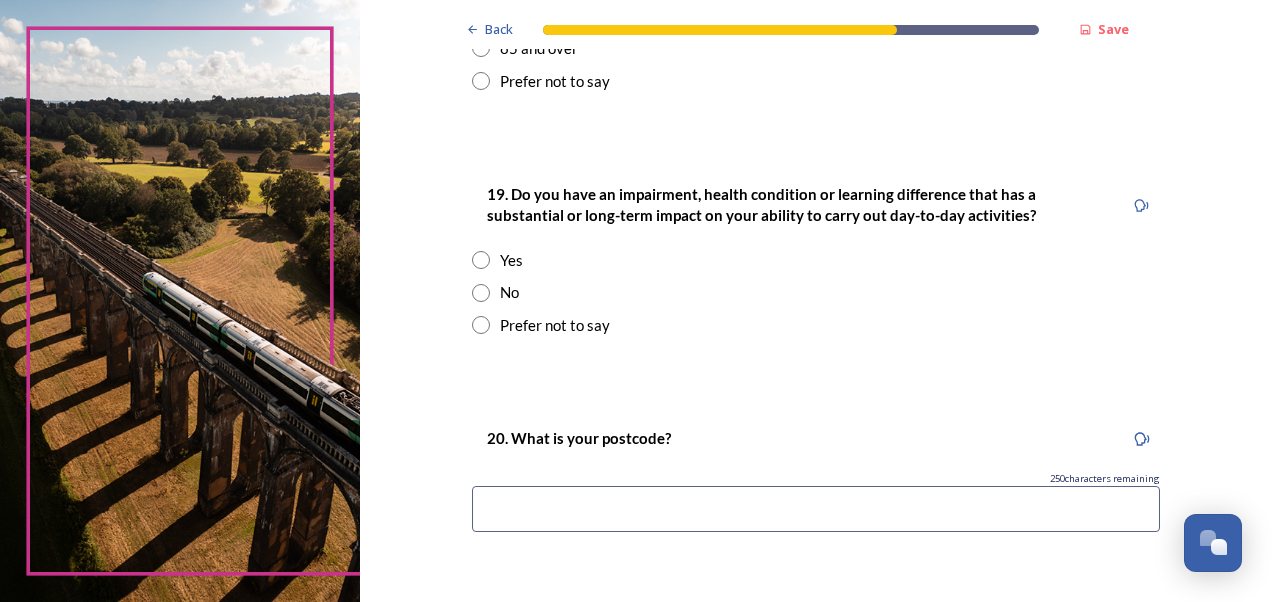 scroll, scrollTop: 960, scrollLeft: 0, axis: vertical 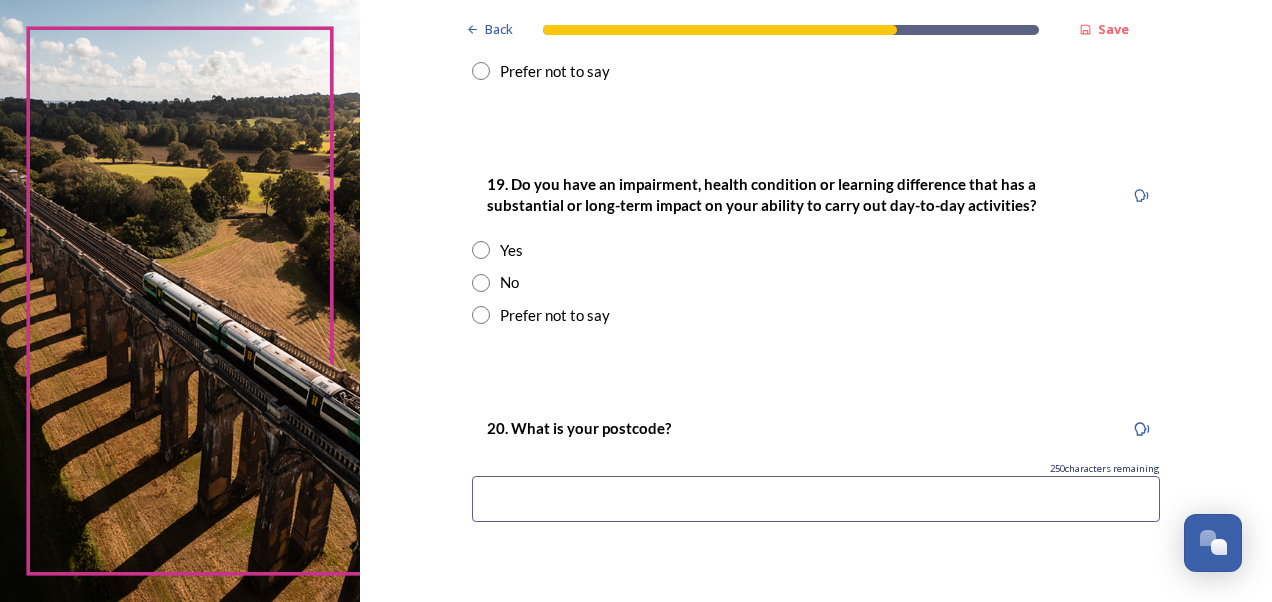 click at bounding box center [481, 283] 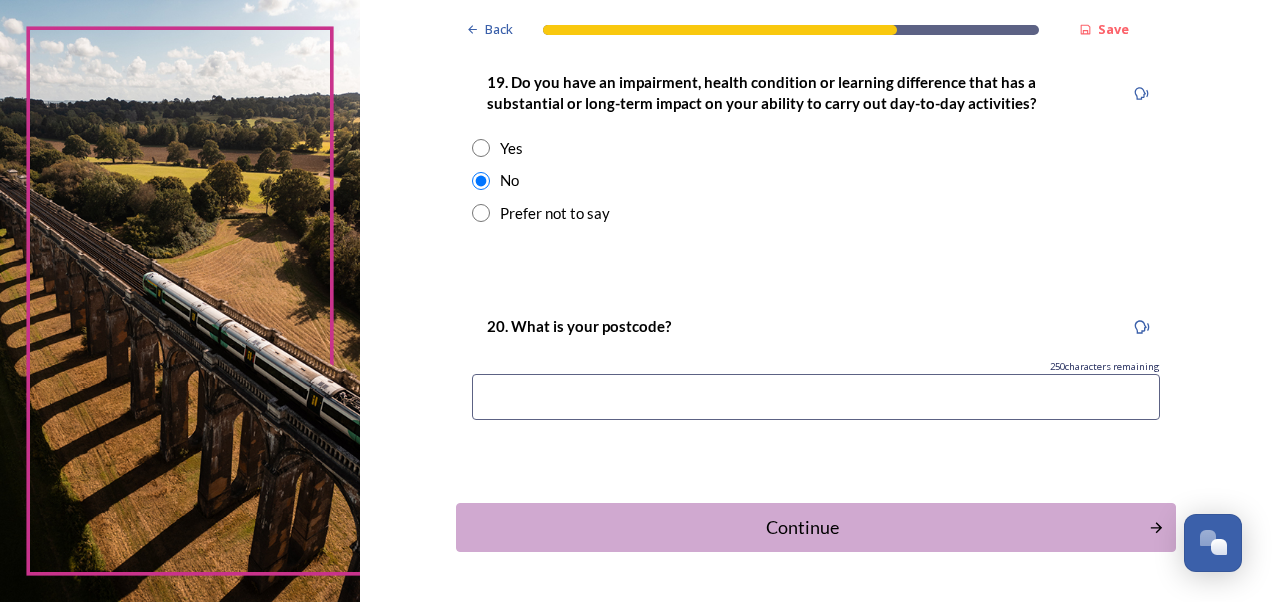 scroll, scrollTop: 1080, scrollLeft: 0, axis: vertical 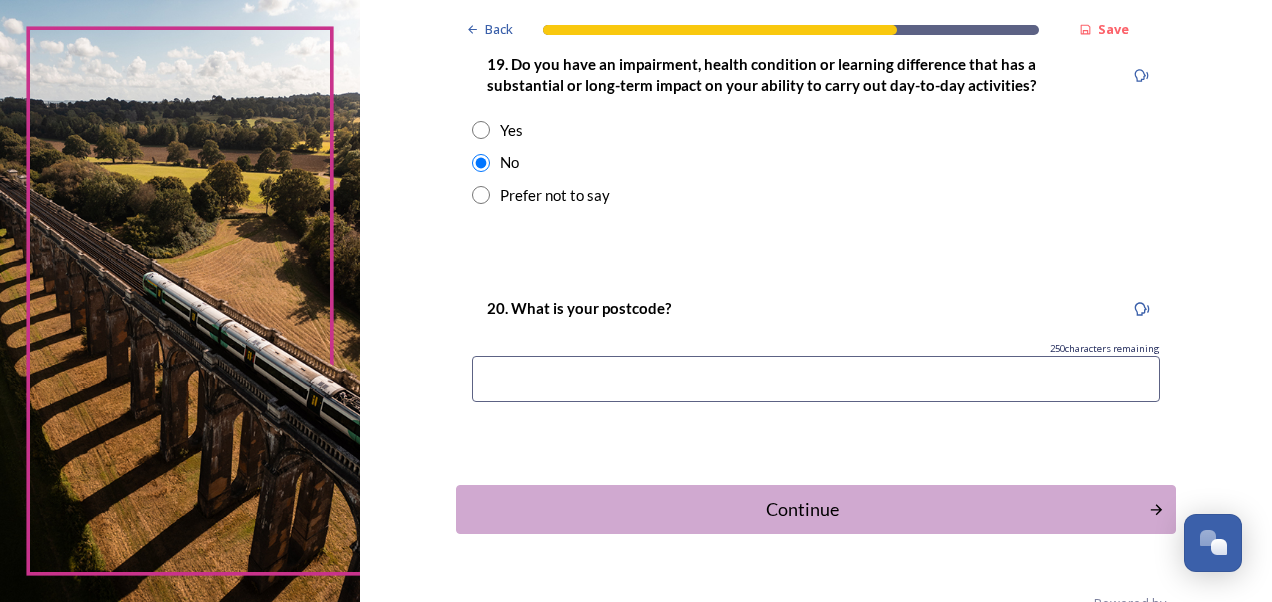 click at bounding box center (816, 379) 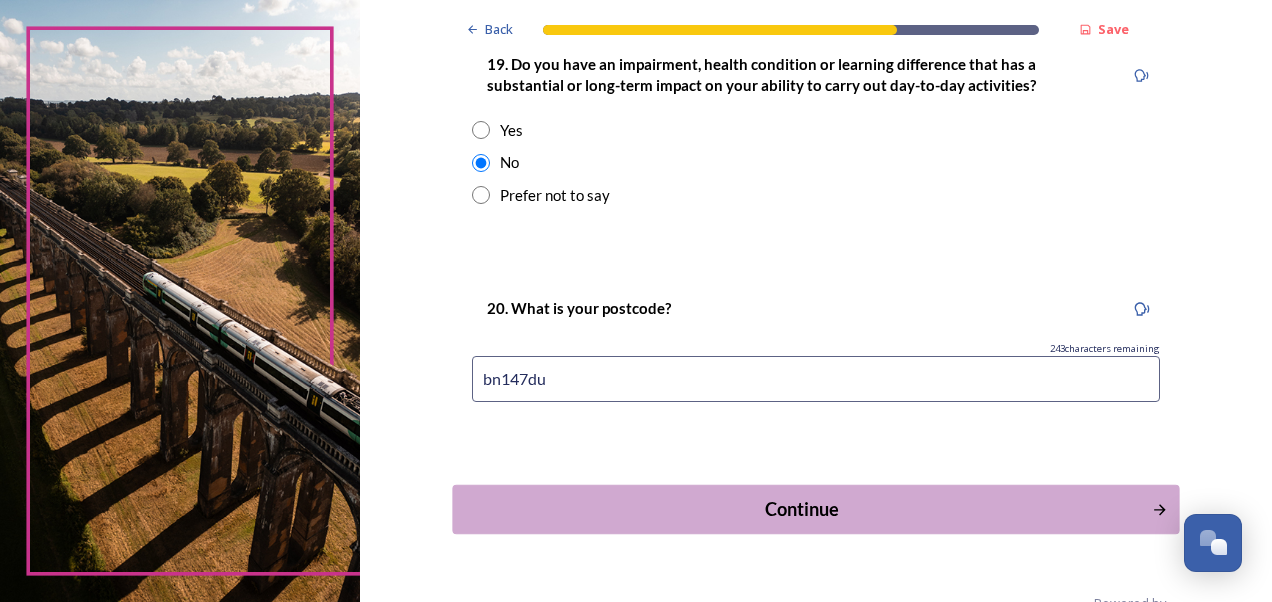 type on "bn147du" 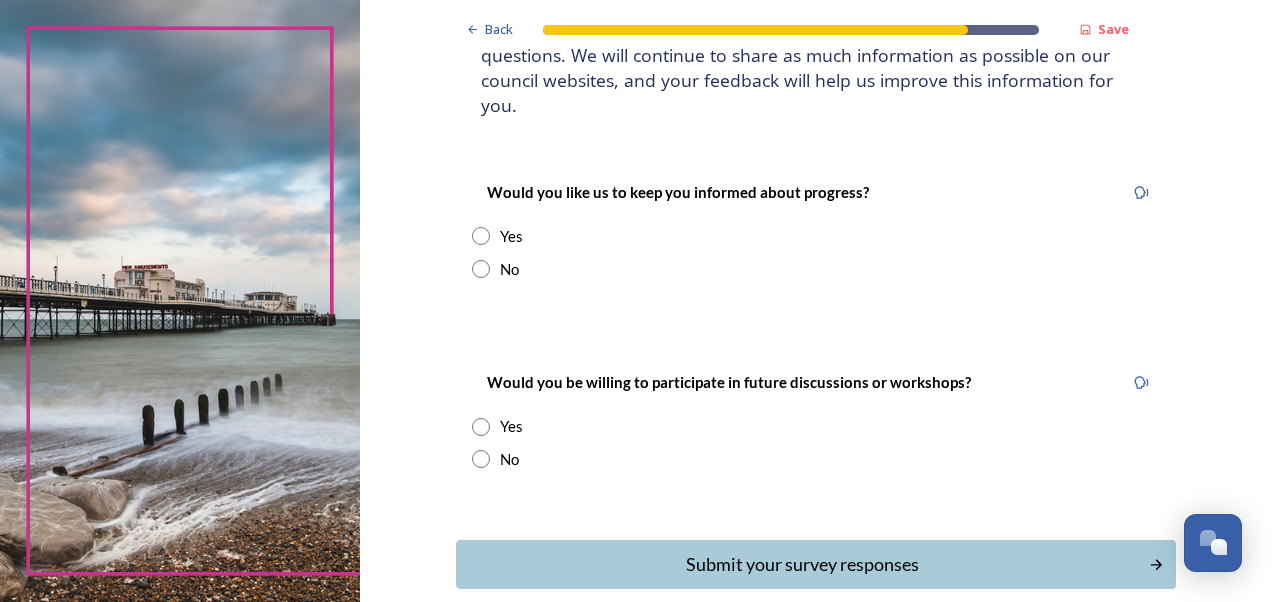 scroll, scrollTop: 208, scrollLeft: 0, axis: vertical 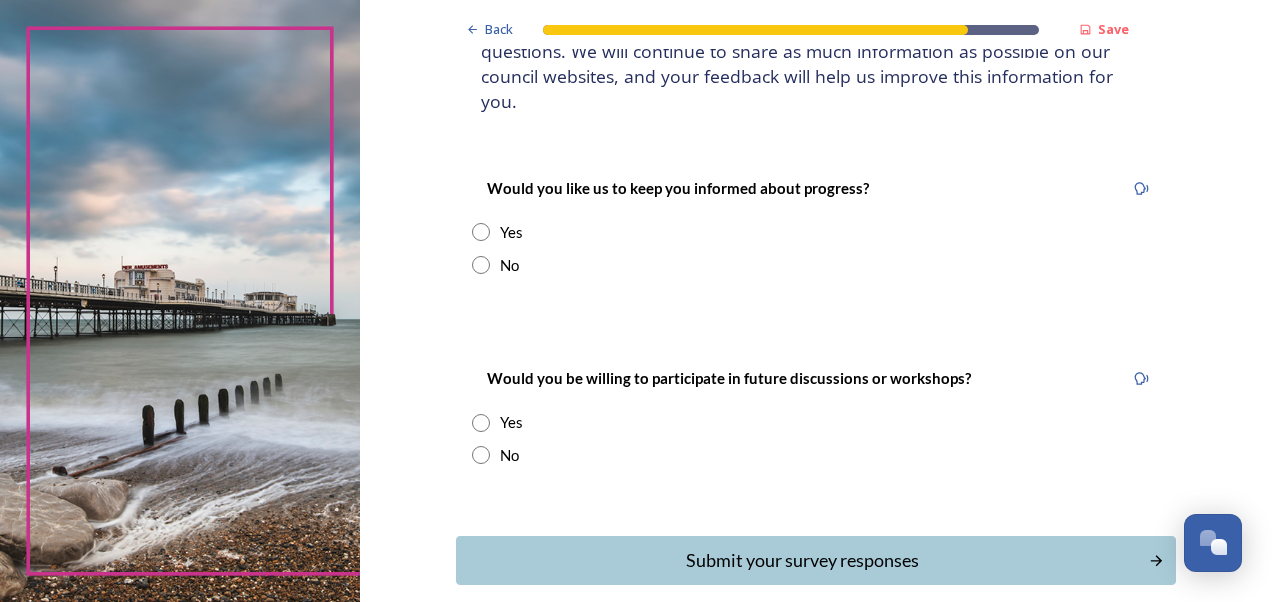 click at bounding box center (481, 265) 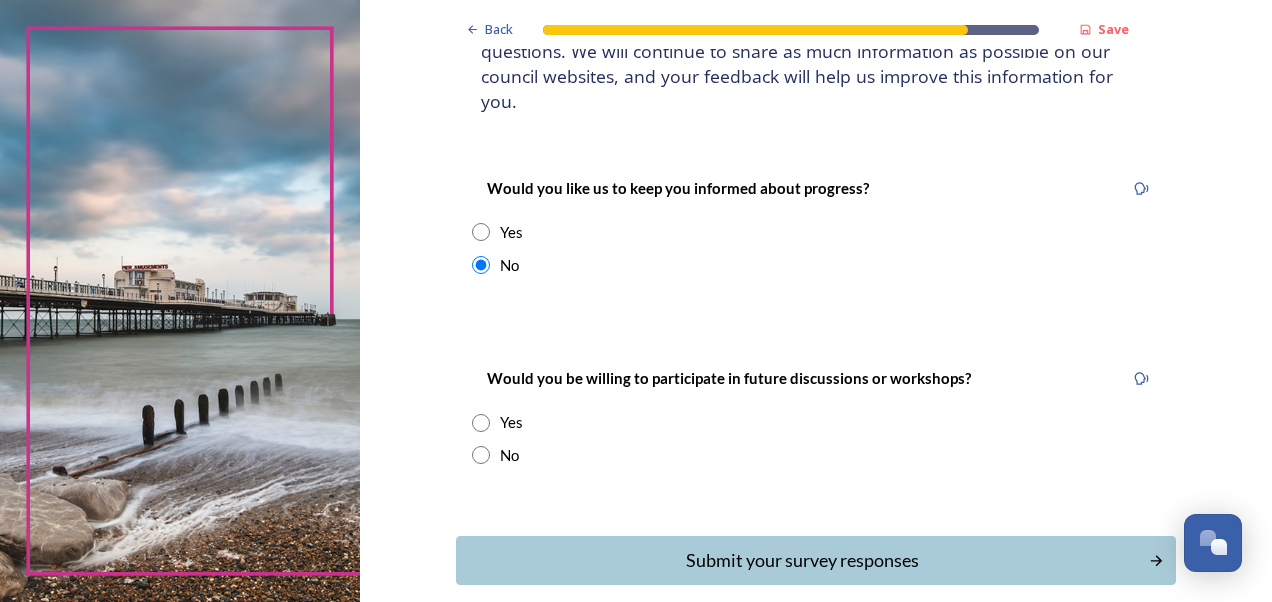 click at bounding box center [481, 455] 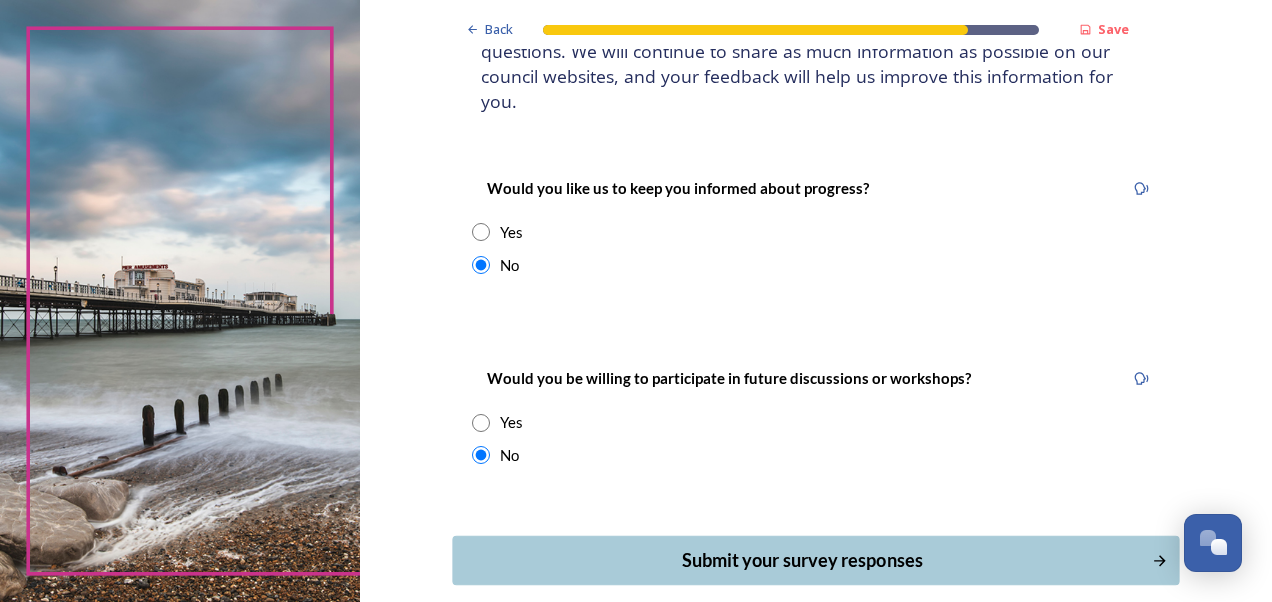 click on "Submit your survey responses" at bounding box center (801, 560) 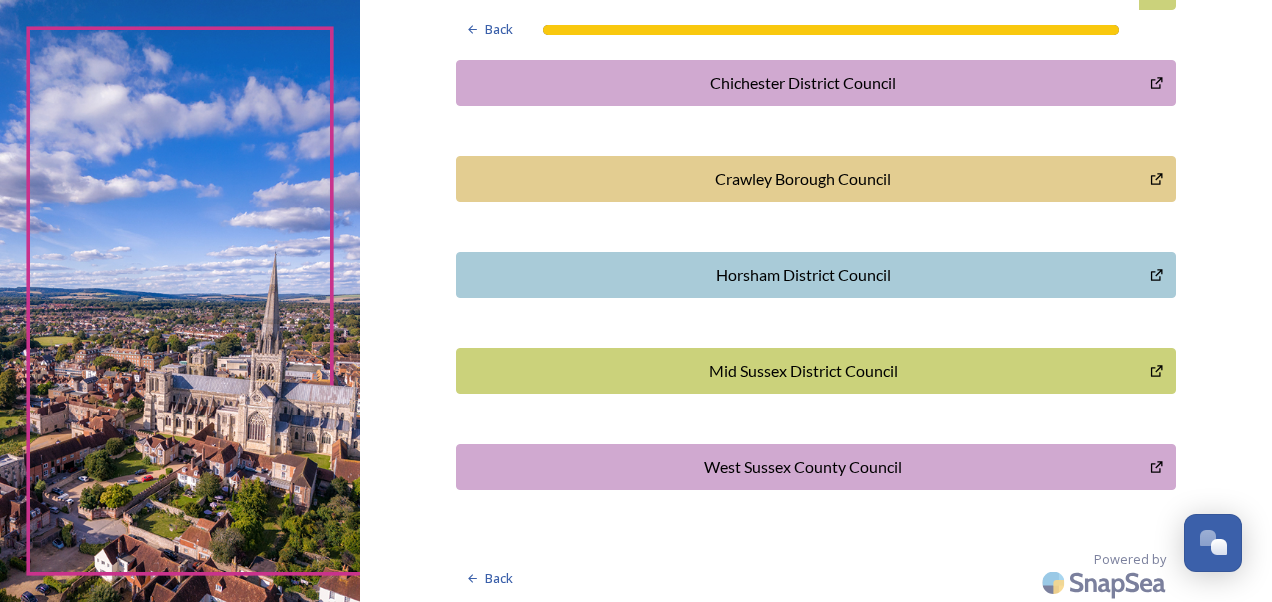 scroll, scrollTop: 0, scrollLeft: 0, axis: both 